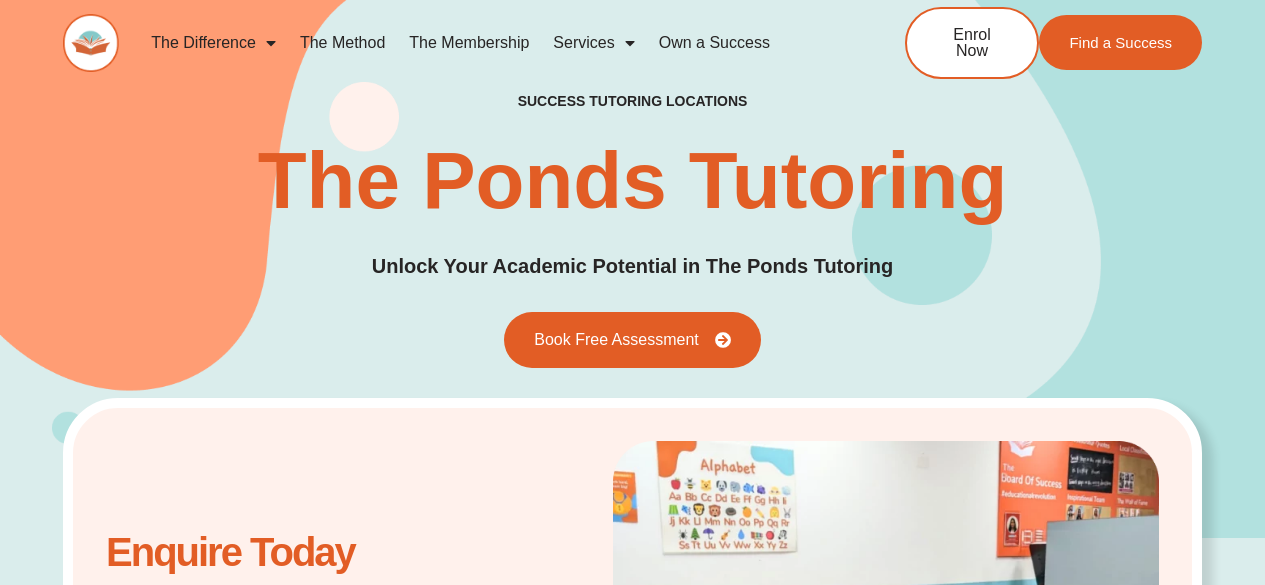 scroll, scrollTop: 300, scrollLeft: 0, axis: vertical 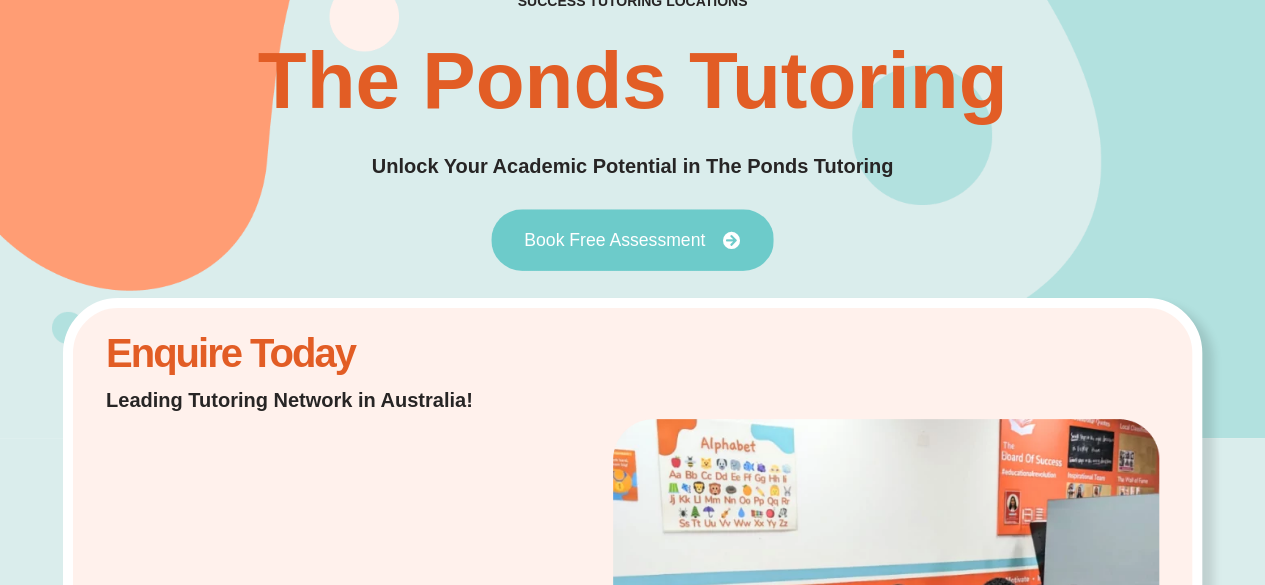 click on "Book Free Assessment" at bounding box center (614, 240) 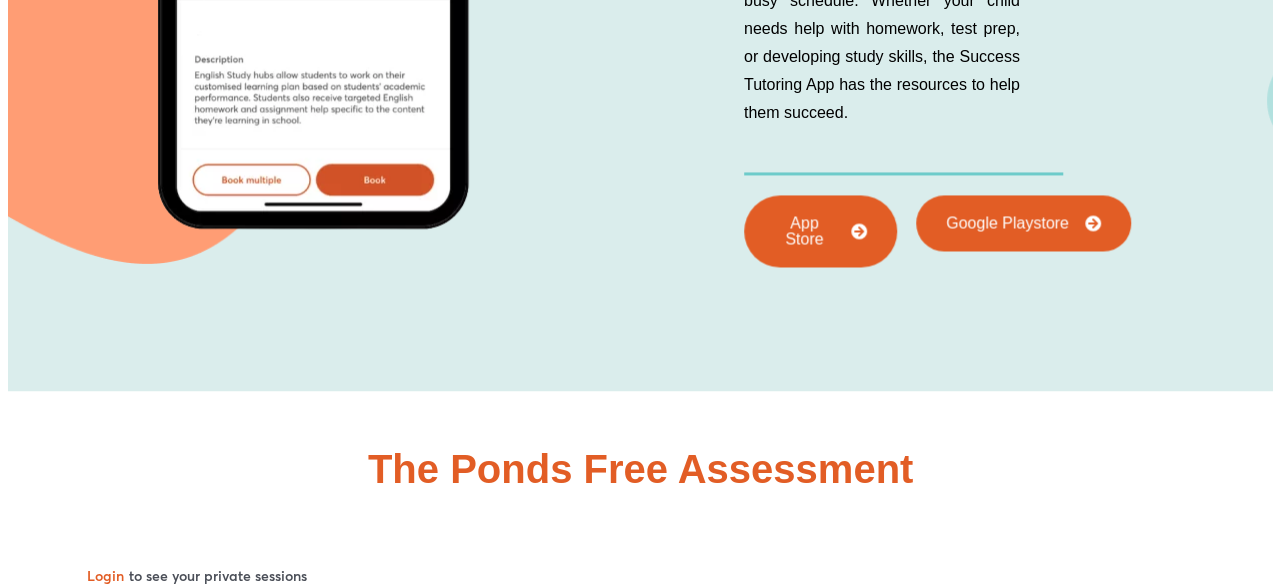scroll, scrollTop: 9522, scrollLeft: 0, axis: vertical 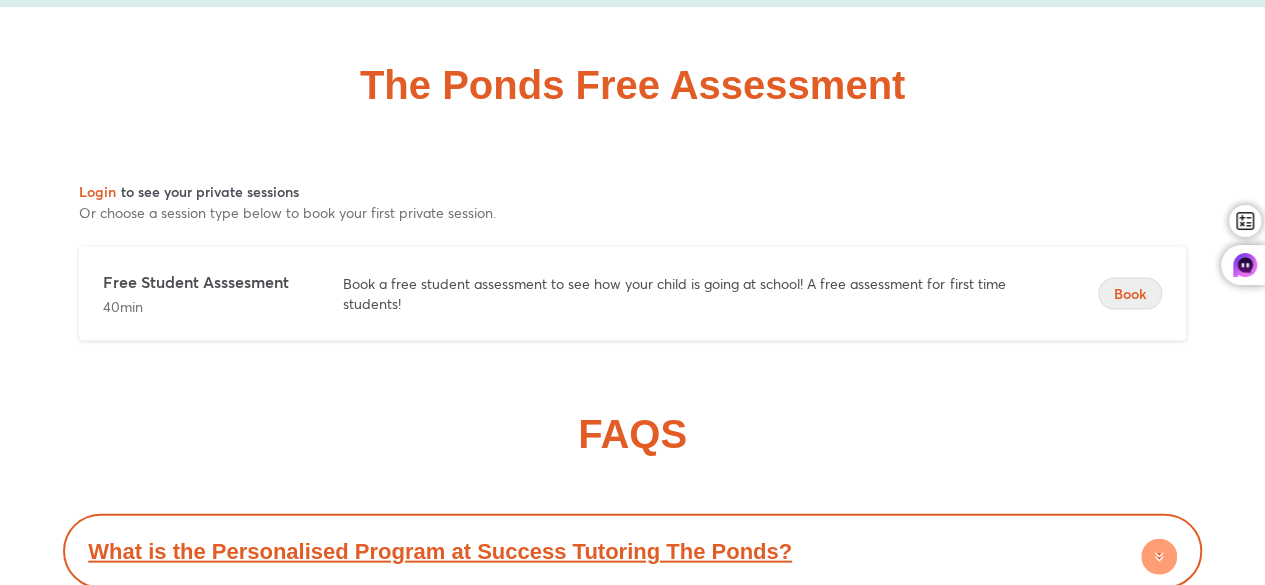 click on "Book" at bounding box center (1130, 294) 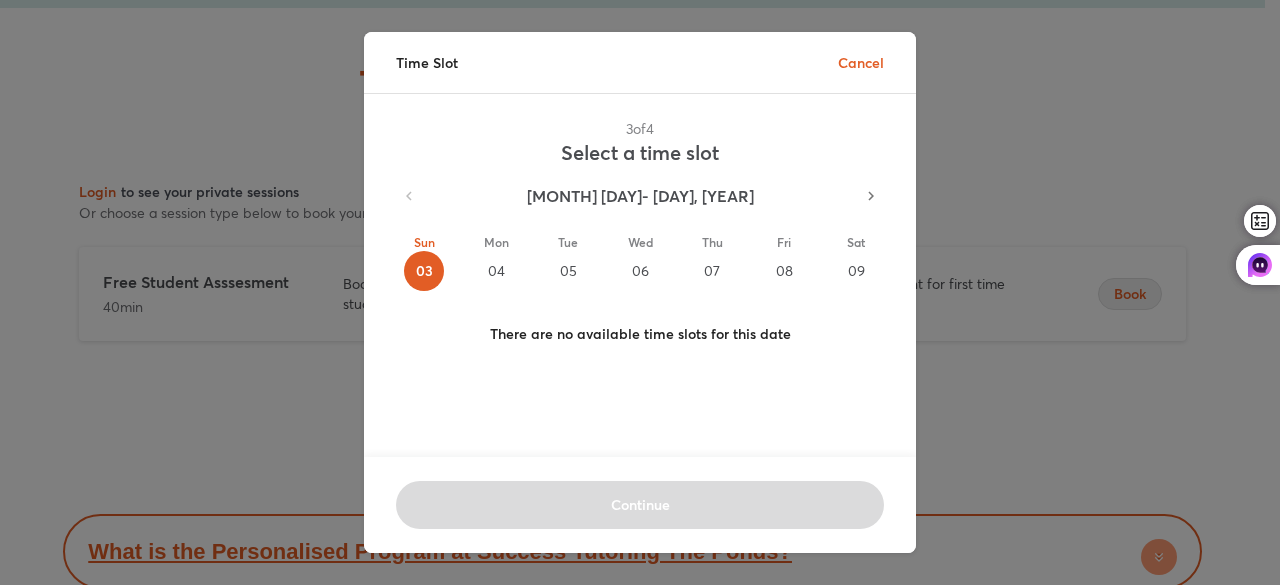 click on "04" at bounding box center (496, 271) 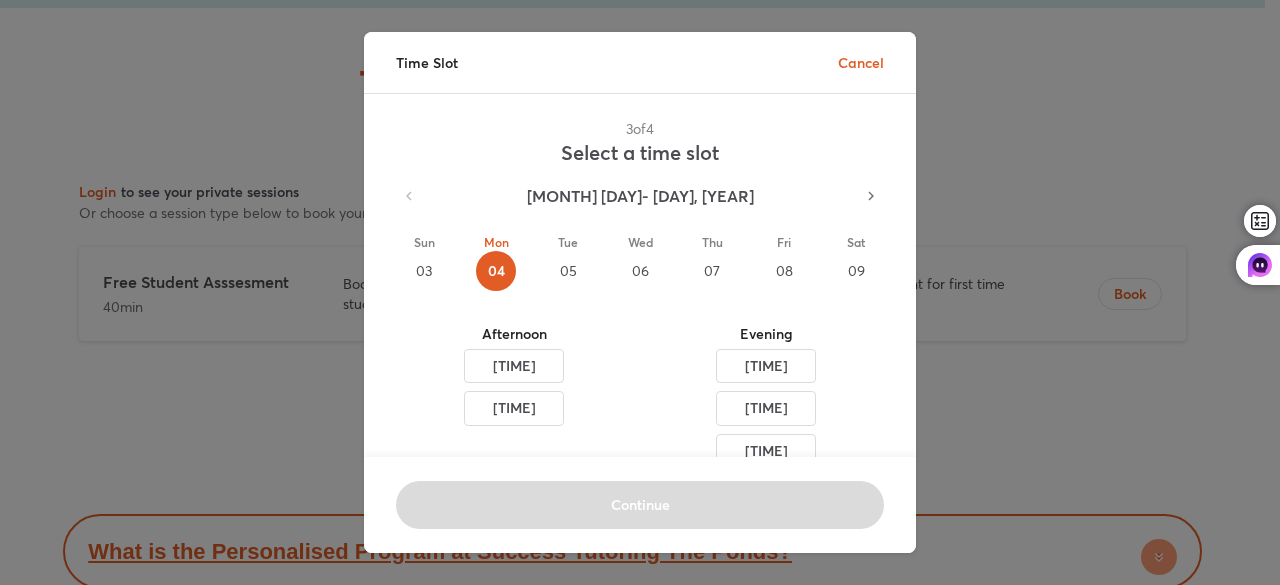 scroll, scrollTop: 70, scrollLeft: 0, axis: vertical 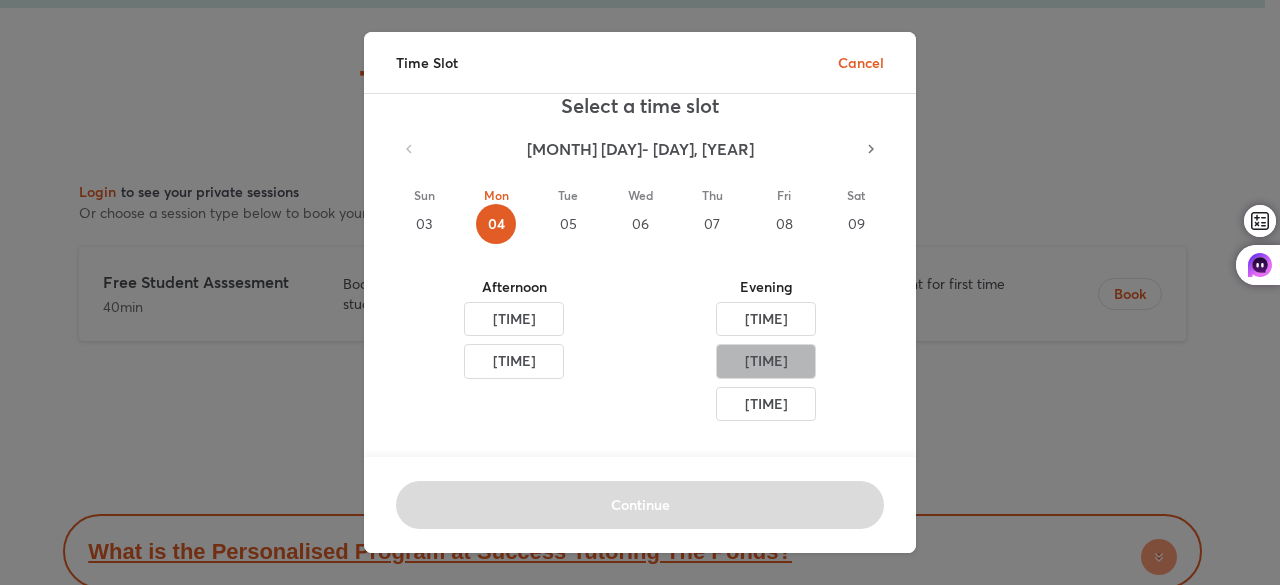 click on "[TIME]" at bounding box center [514, 319] 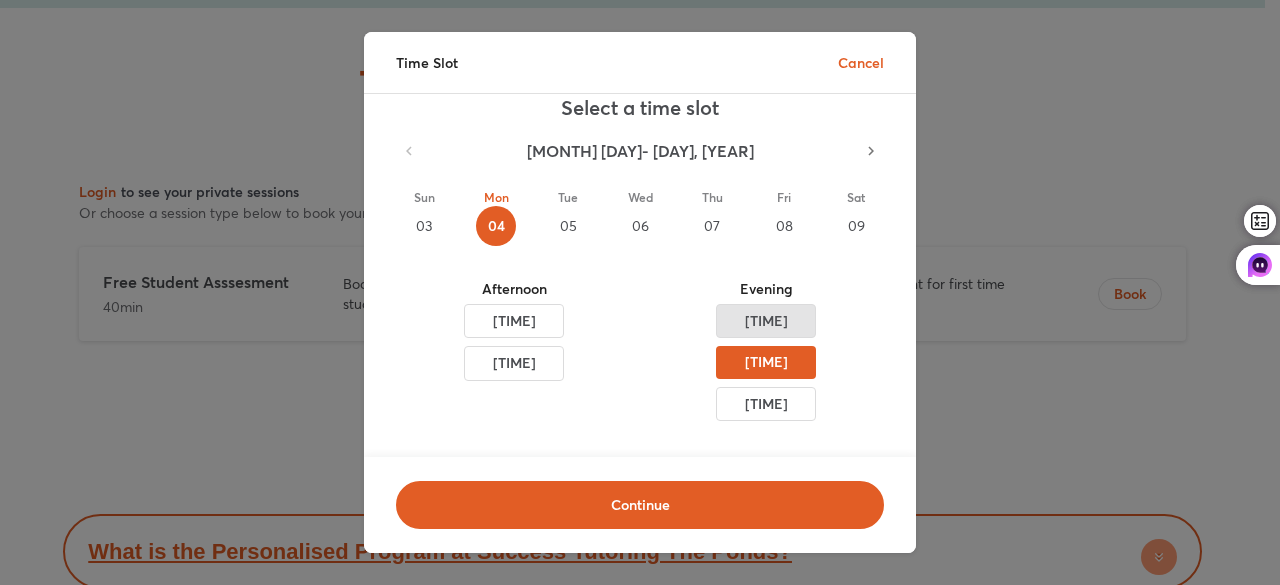 click on "[TIME]" at bounding box center (514, 321) 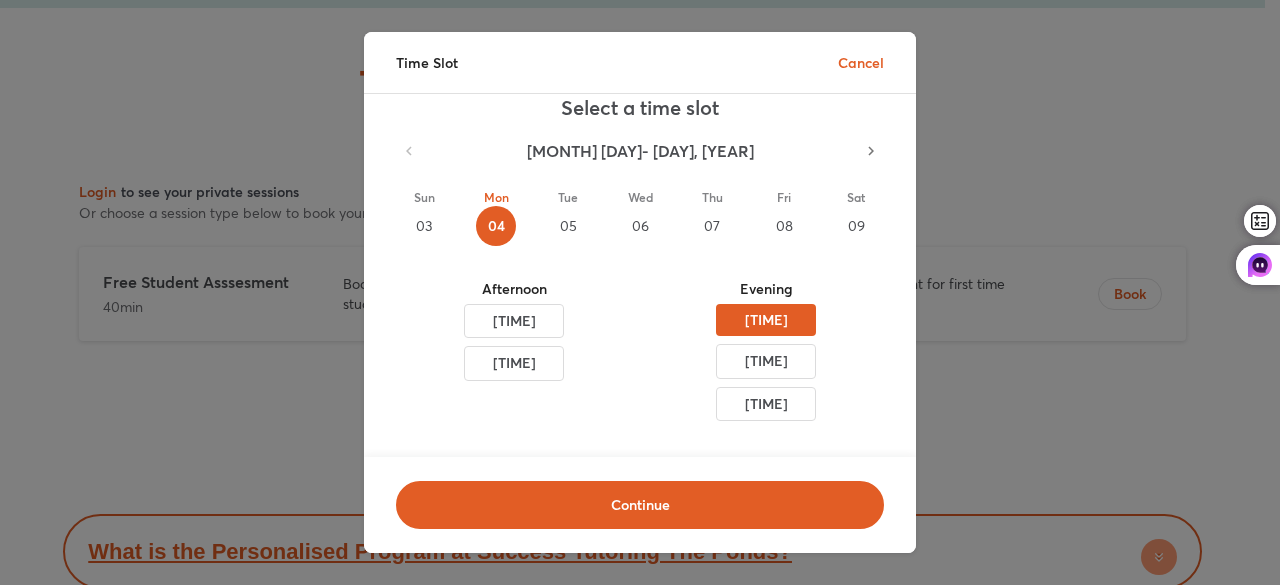 scroll, scrollTop: 69, scrollLeft: 0, axis: vertical 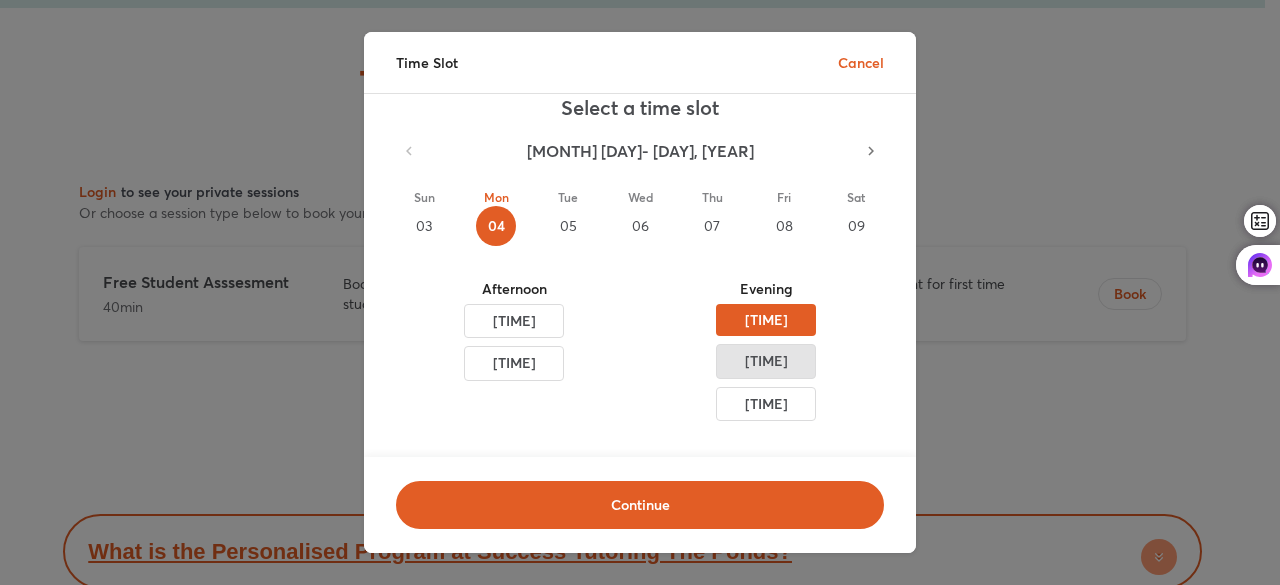 click on "[TIME]" at bounding box center (514, 321) 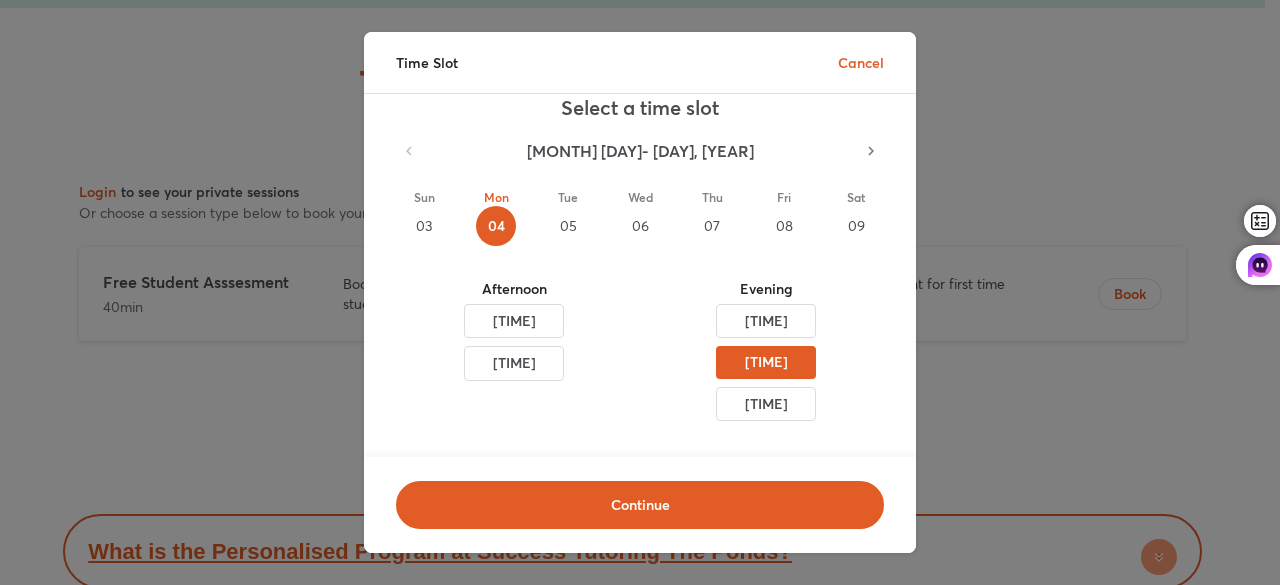scroll, scrollTop: 69, scrollLeft: 0, axis: vertical 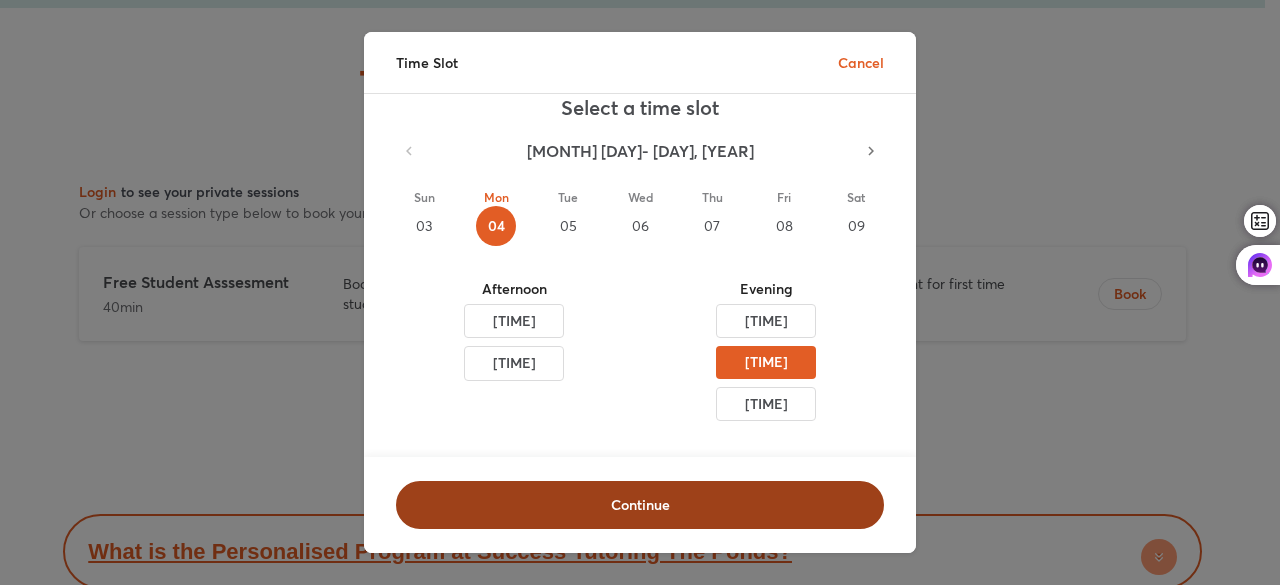 click on "Continue" at bounding box center [640, 505] 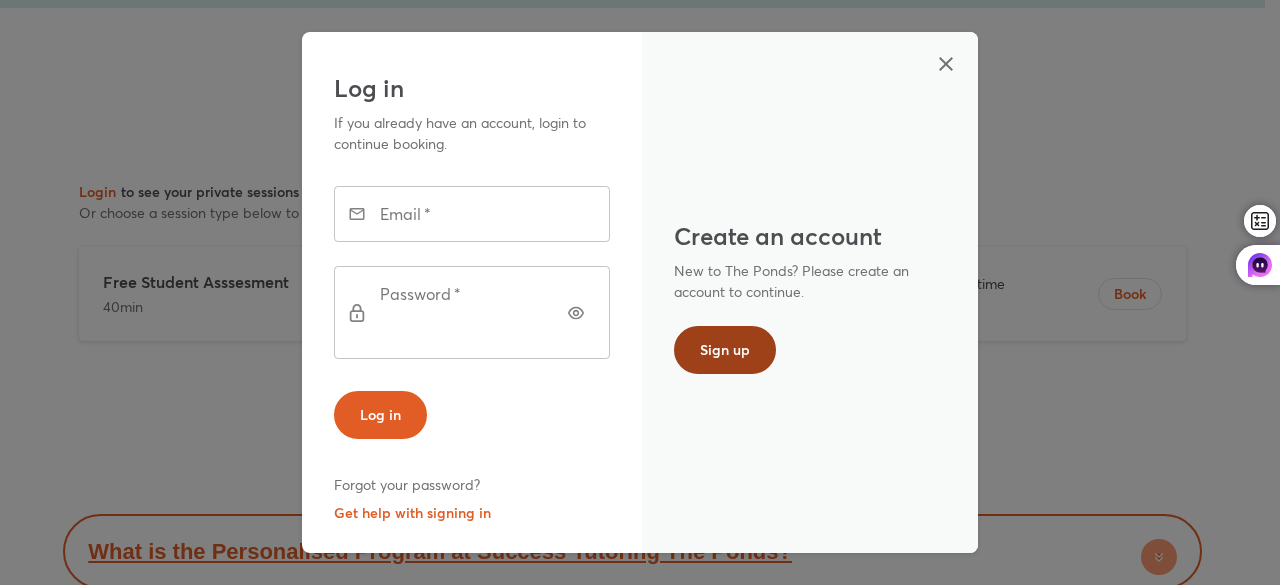 click on "Sign up" at bounding box center (725, 350) 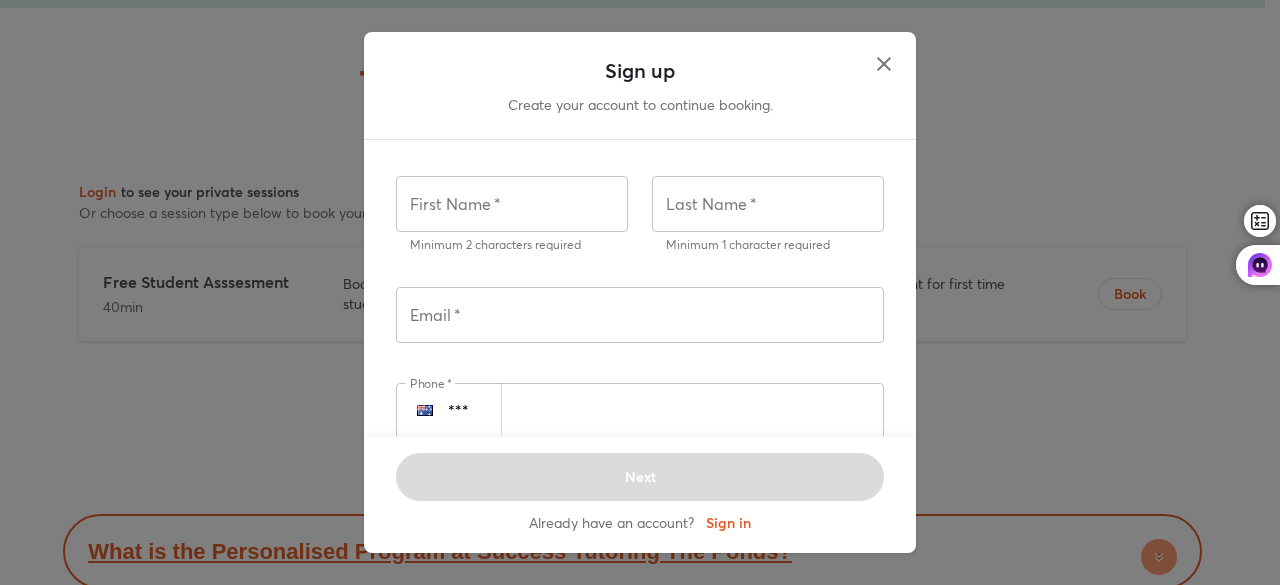 click at bounding box center [512, 204] 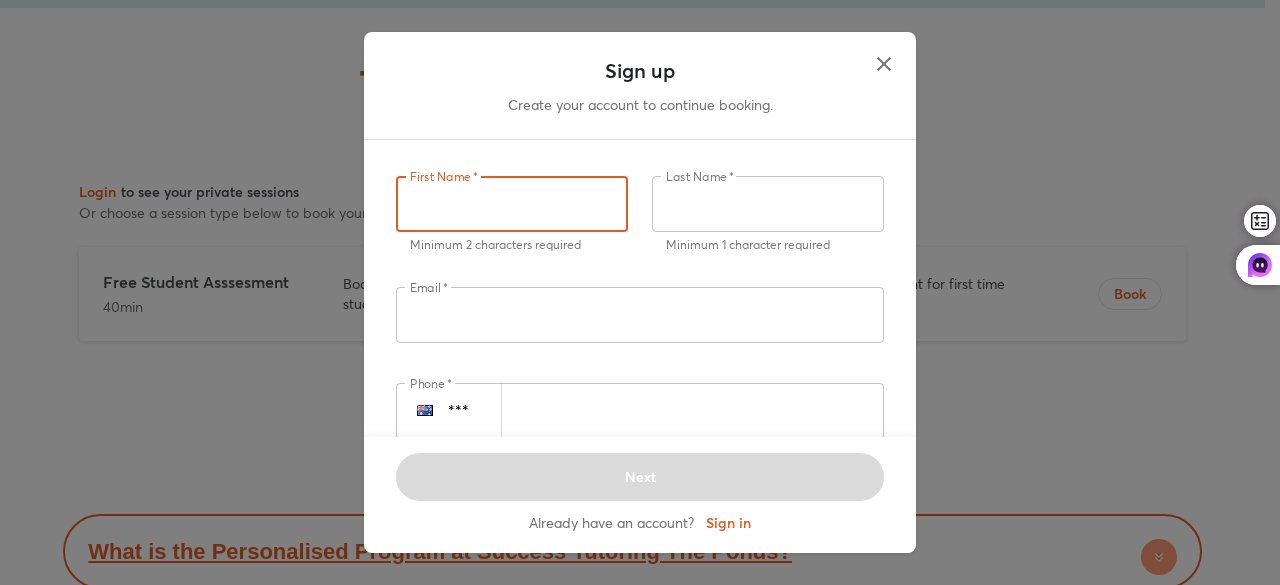 type on "******" 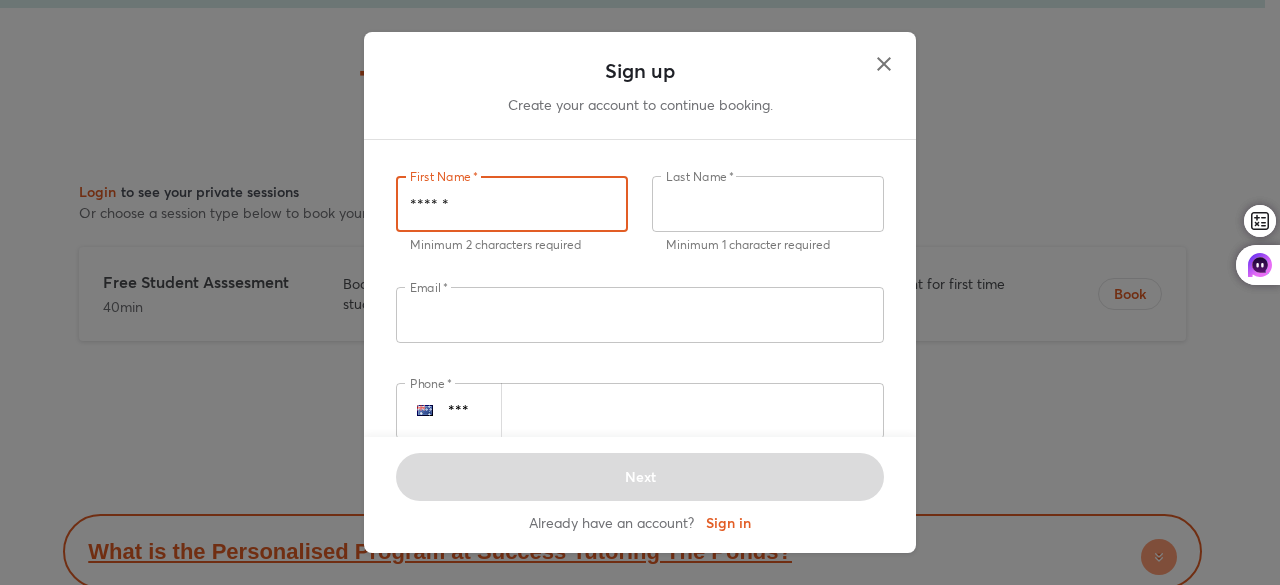 type on "*******" 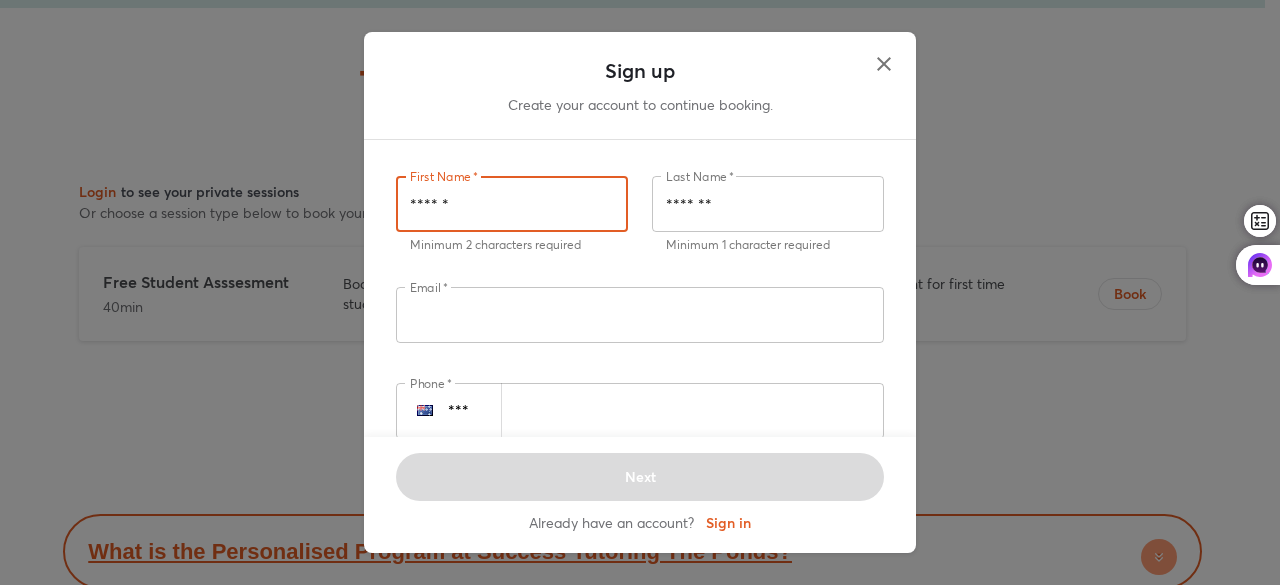type on "**********" 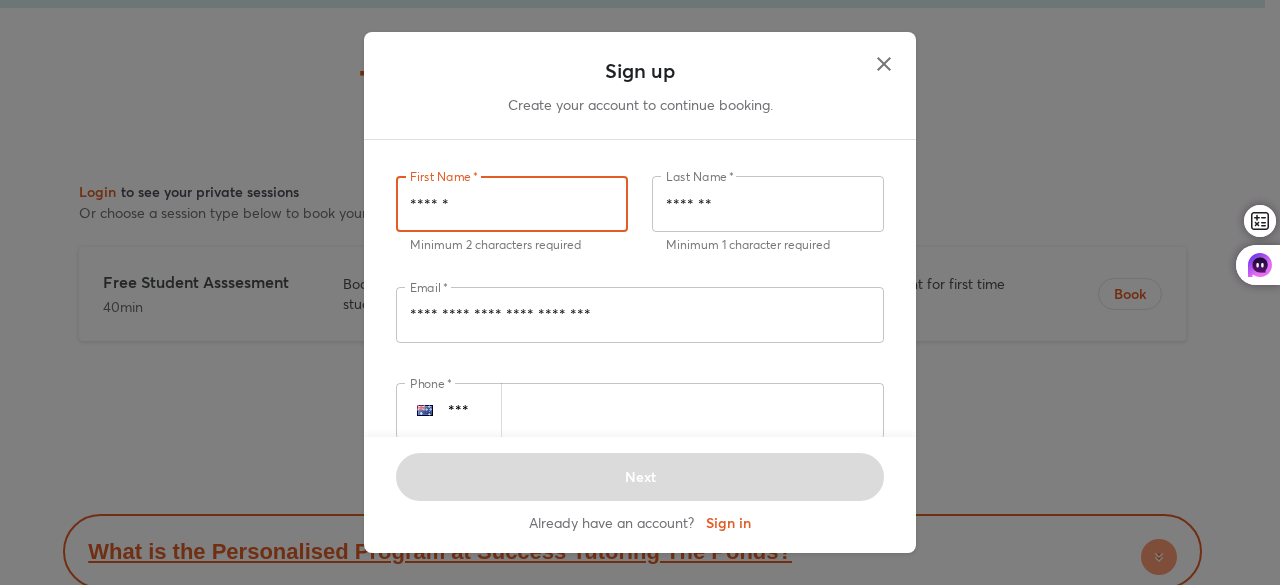 type on "**********" 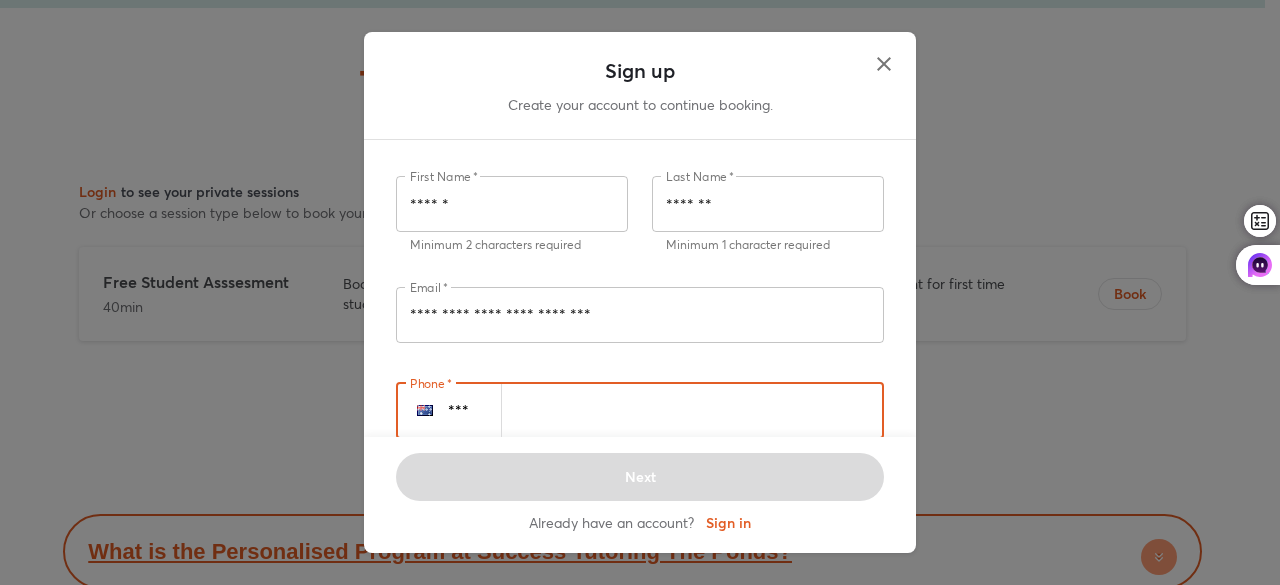 click on "**********" at bounding box center [692, 411] 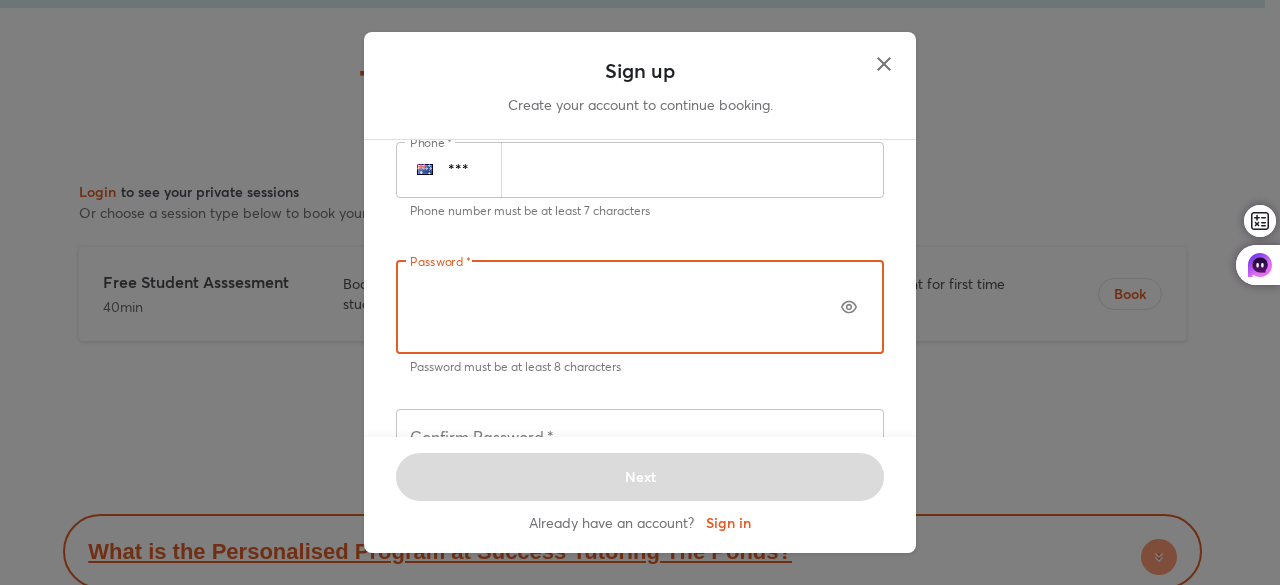 scroll, scrollTop: 247, scrollLeft: 0, axis: vertical 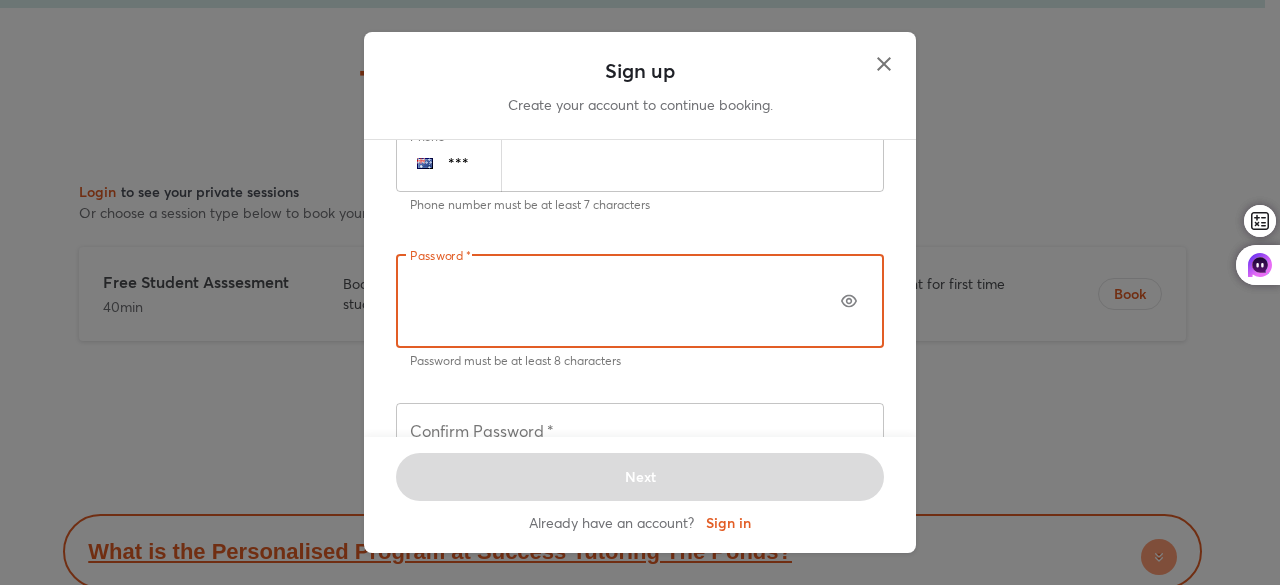 click 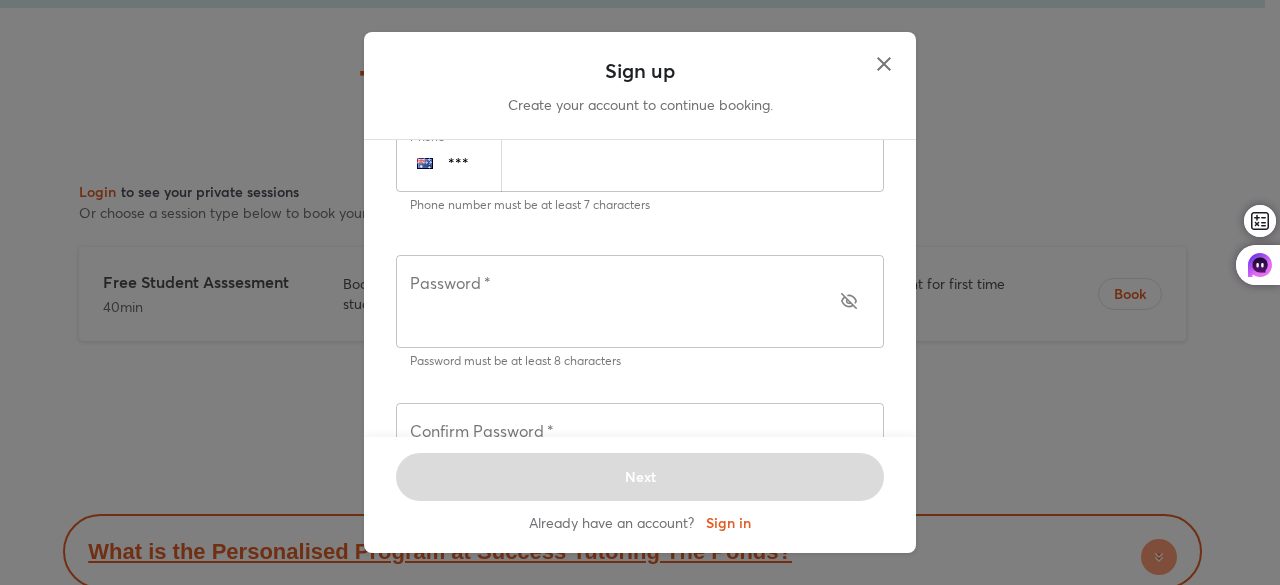 type 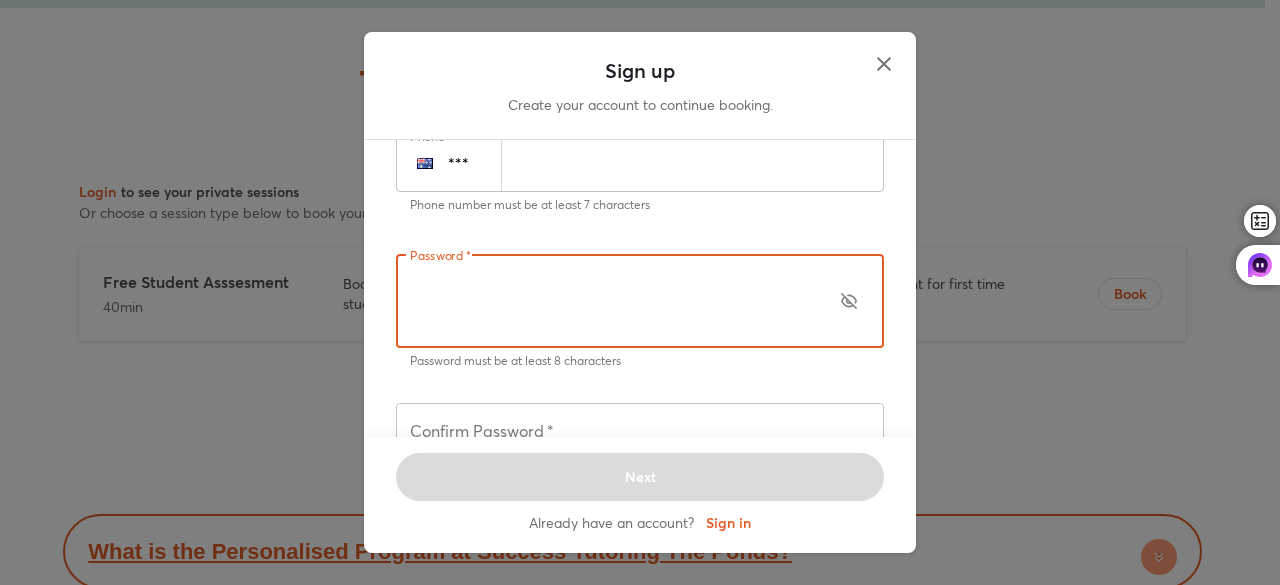 click on "**********" at bounding box center [640, 292] 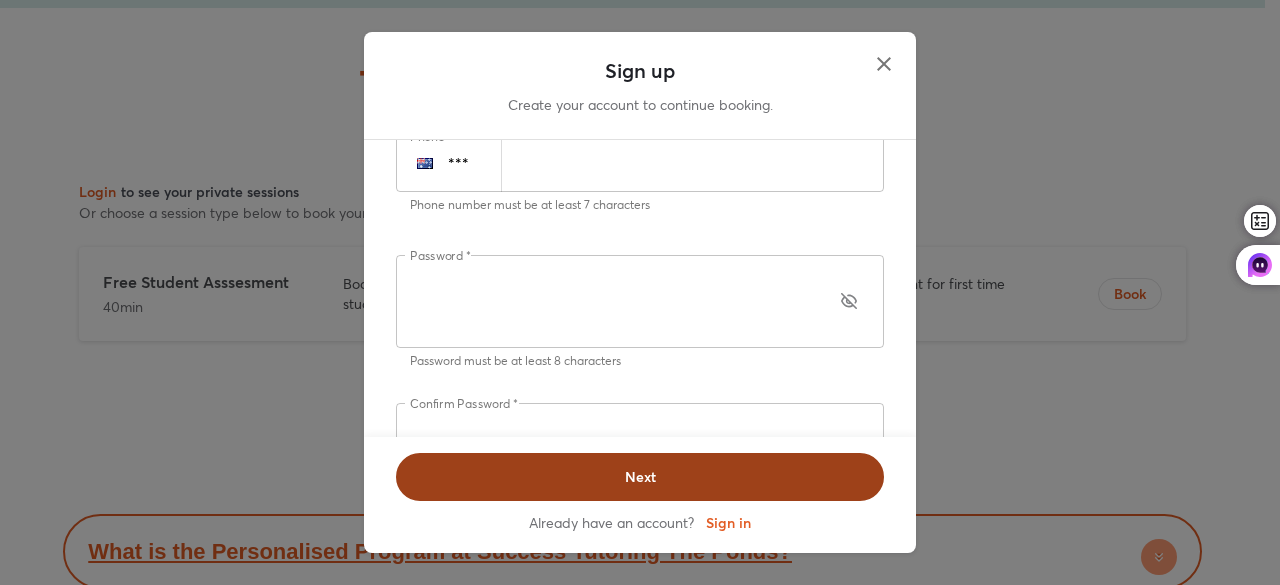 click on "Next" at bounding box center [640, 477] 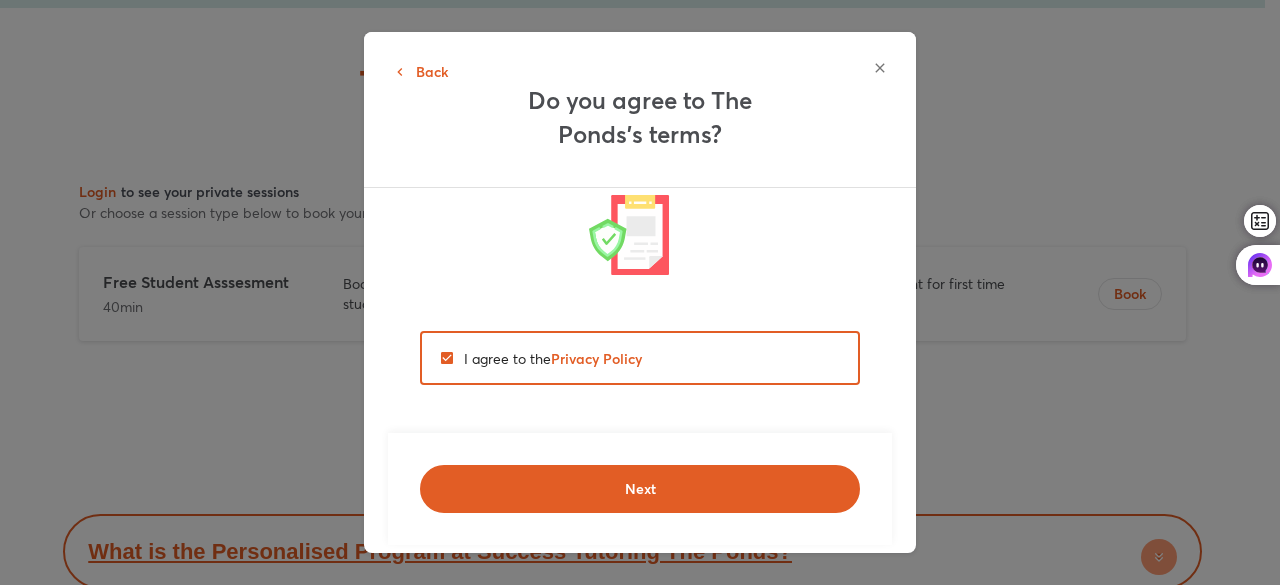 scroll, scrollTop: 62, scrollLeft: 0, axis: vertical 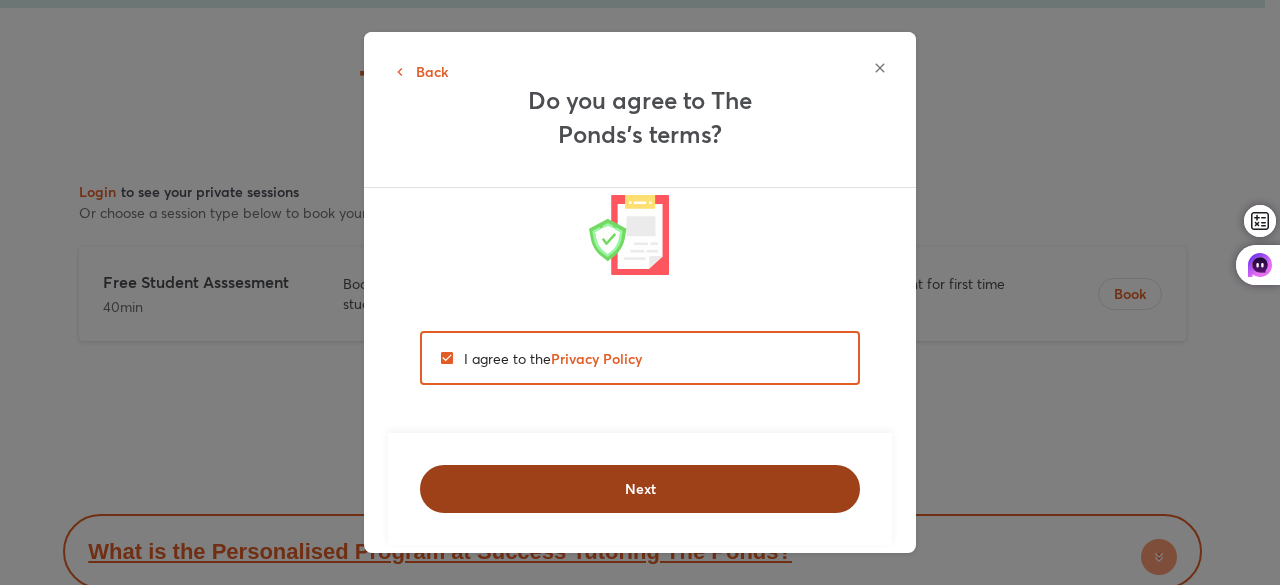 click on "Next" at bounding box center (640, 489) 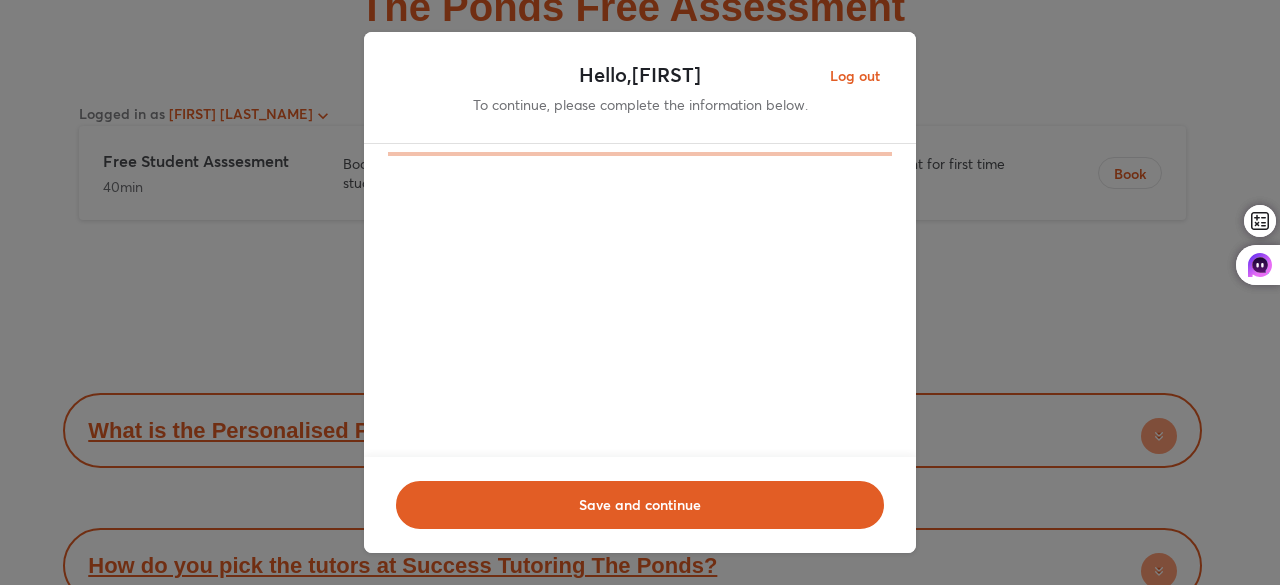 scroll, scrollTop: 9618, scrollLeft: 0, axis: vertical 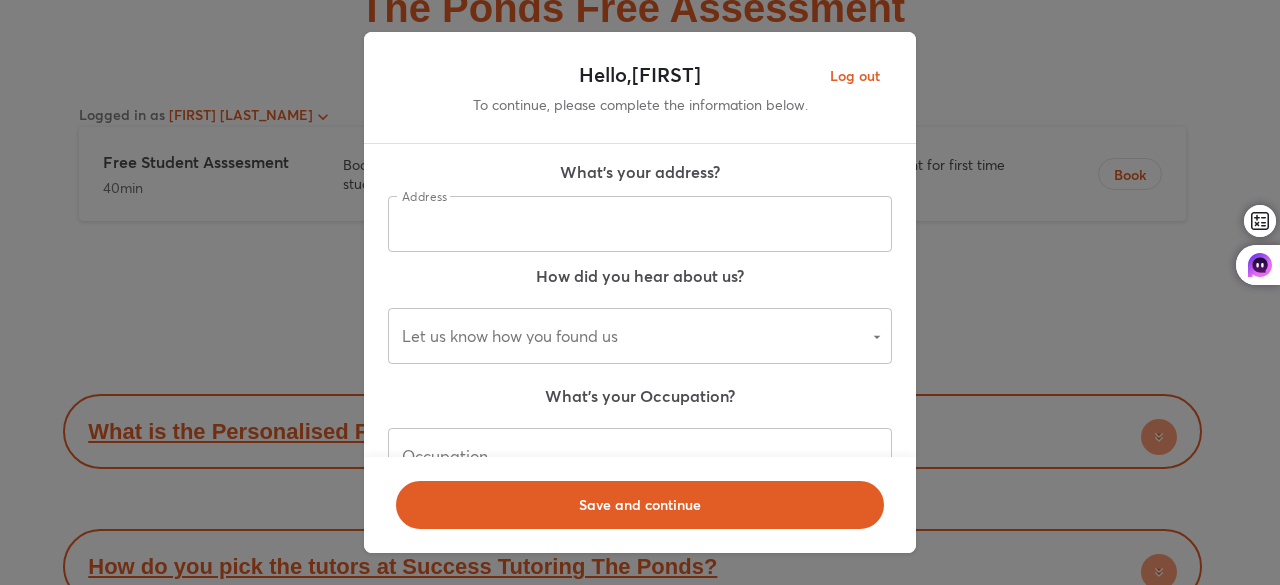 click at bounding box center (640, 224) 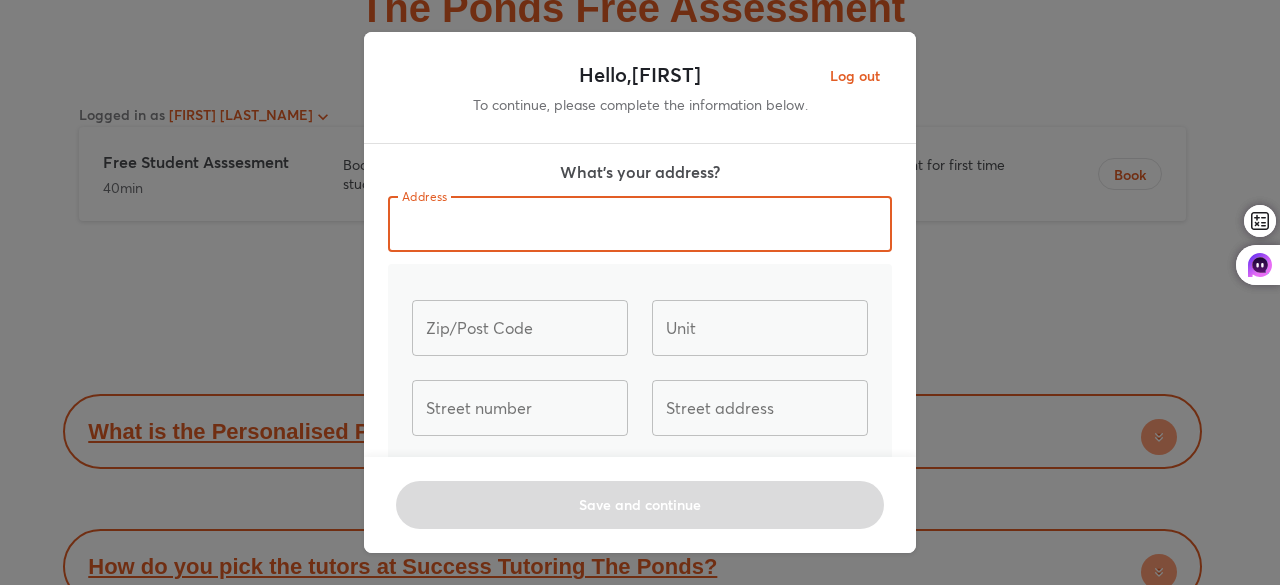type on "*********" 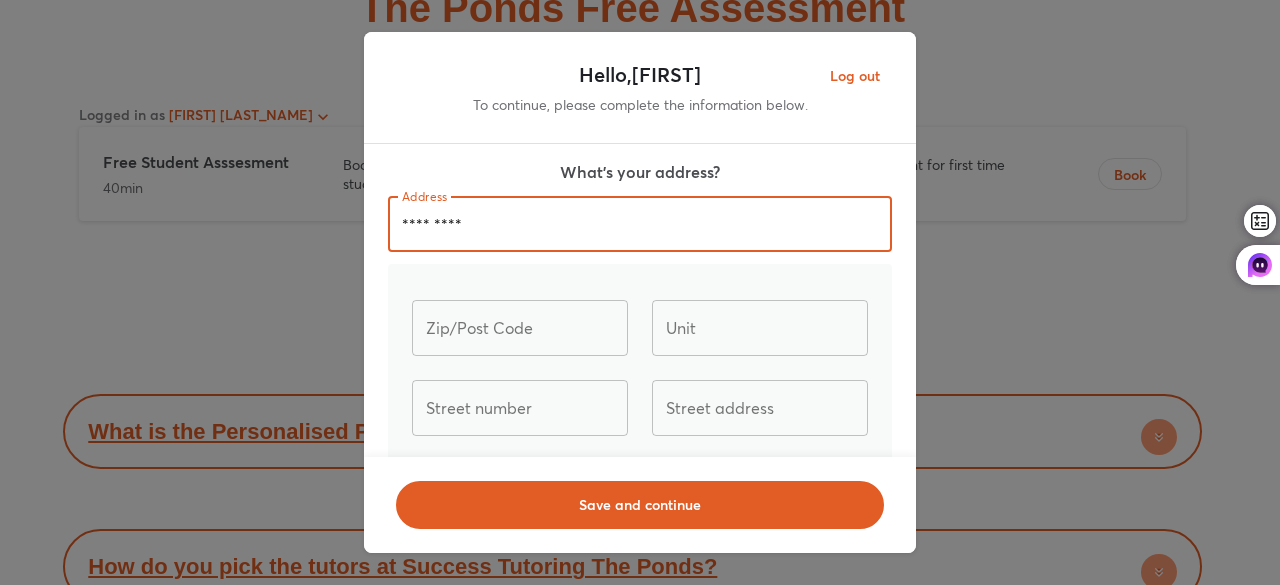 click on "*********" at bounding box center [640, 224] 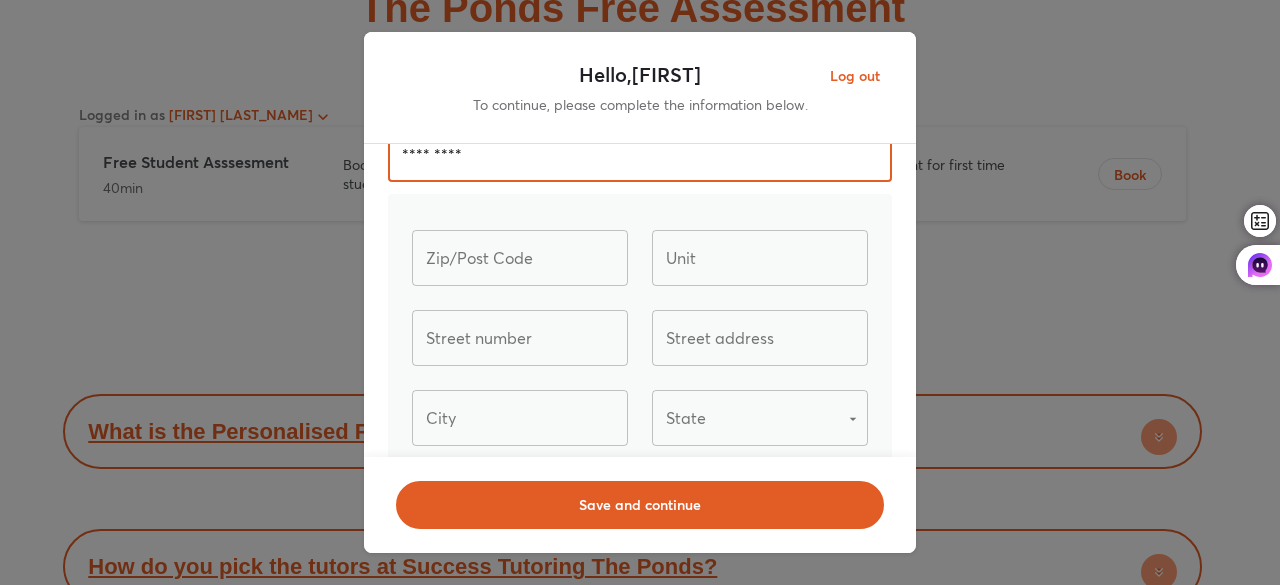 scroll, scrollTop: 100, scrollLeft: 0, axis: vertical 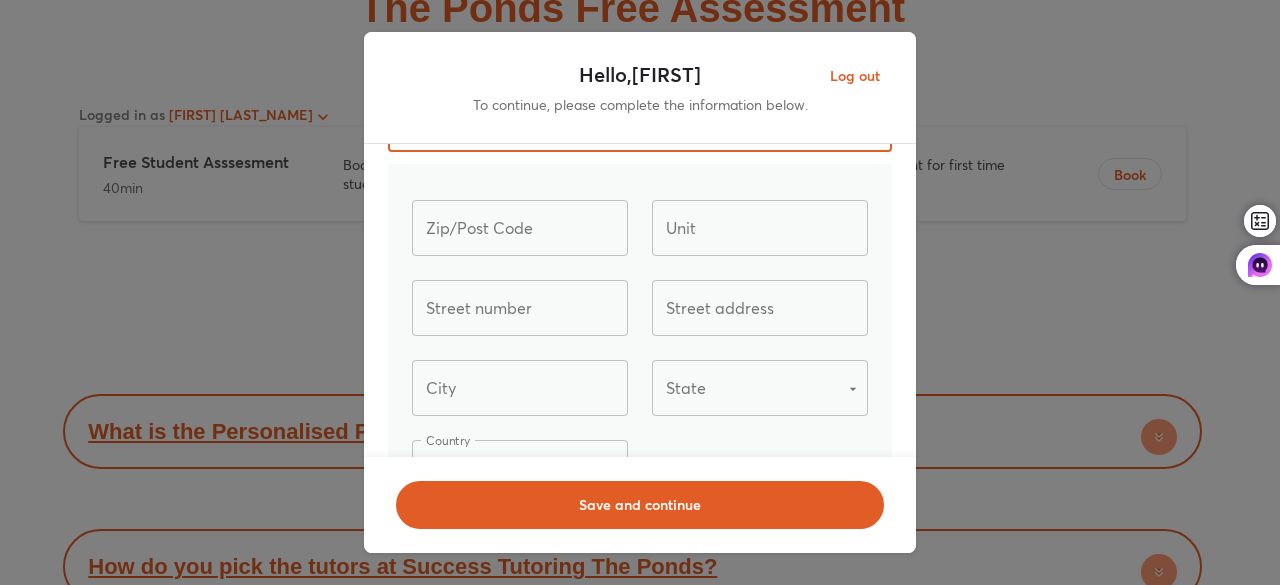 click at bounding box center (520, 228) 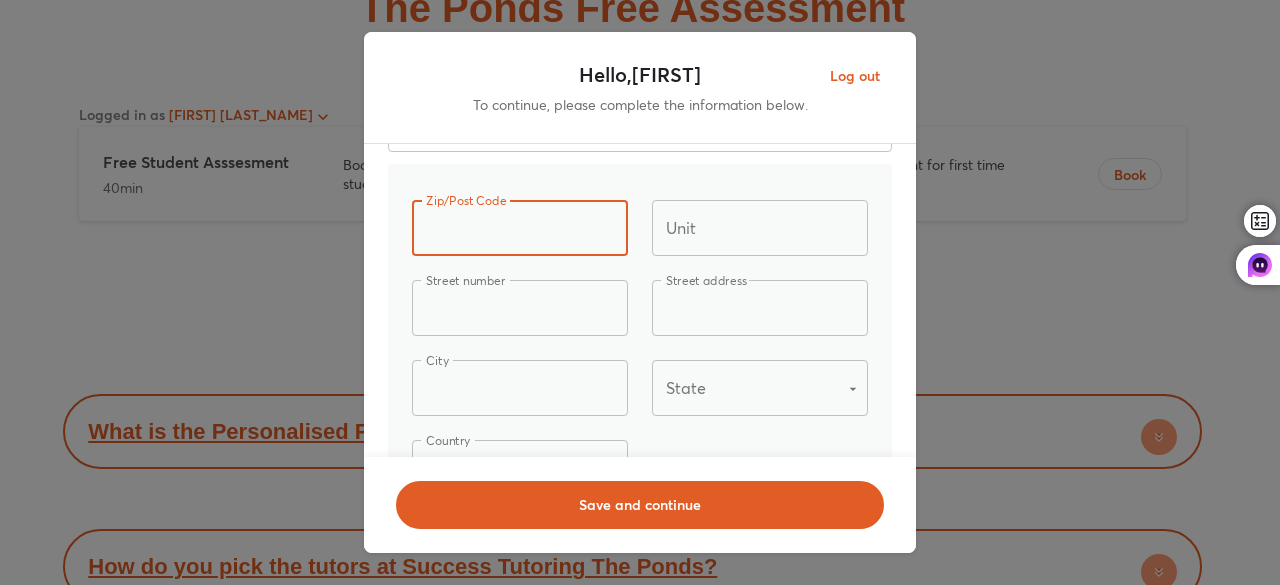 type on "****" 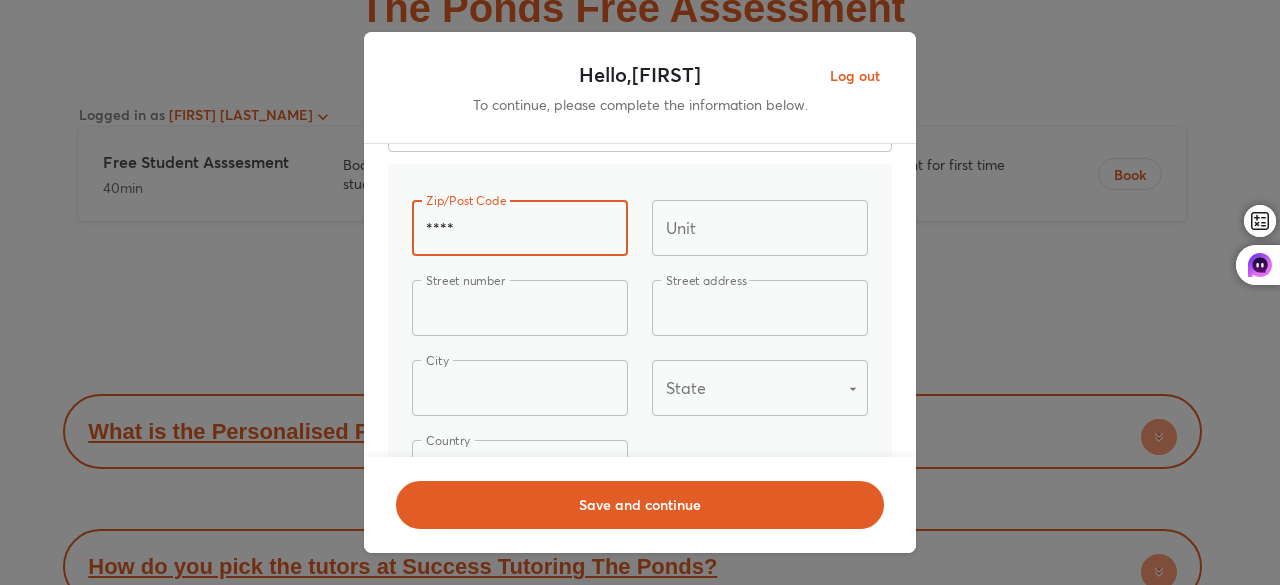 type on "**" 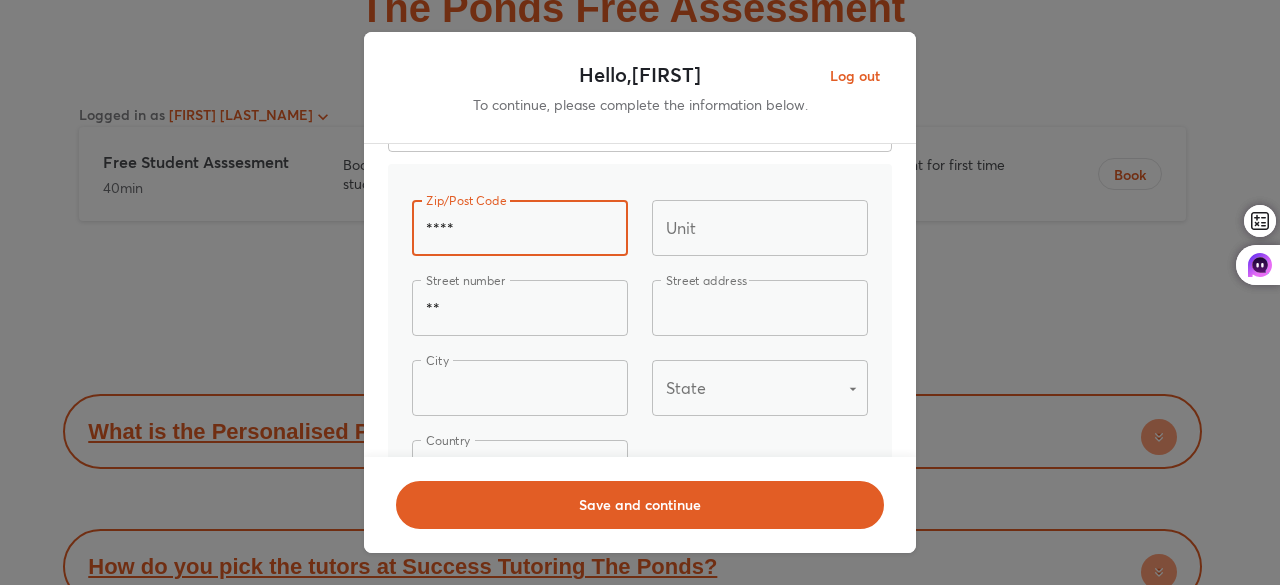 type on "**********" 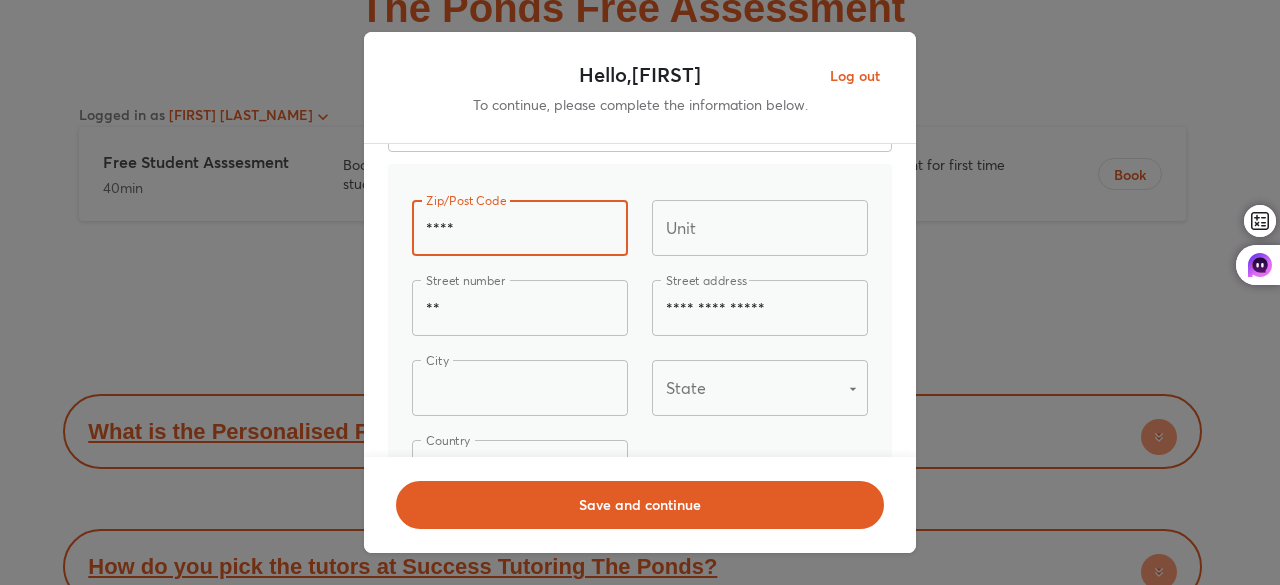 type on "*********" 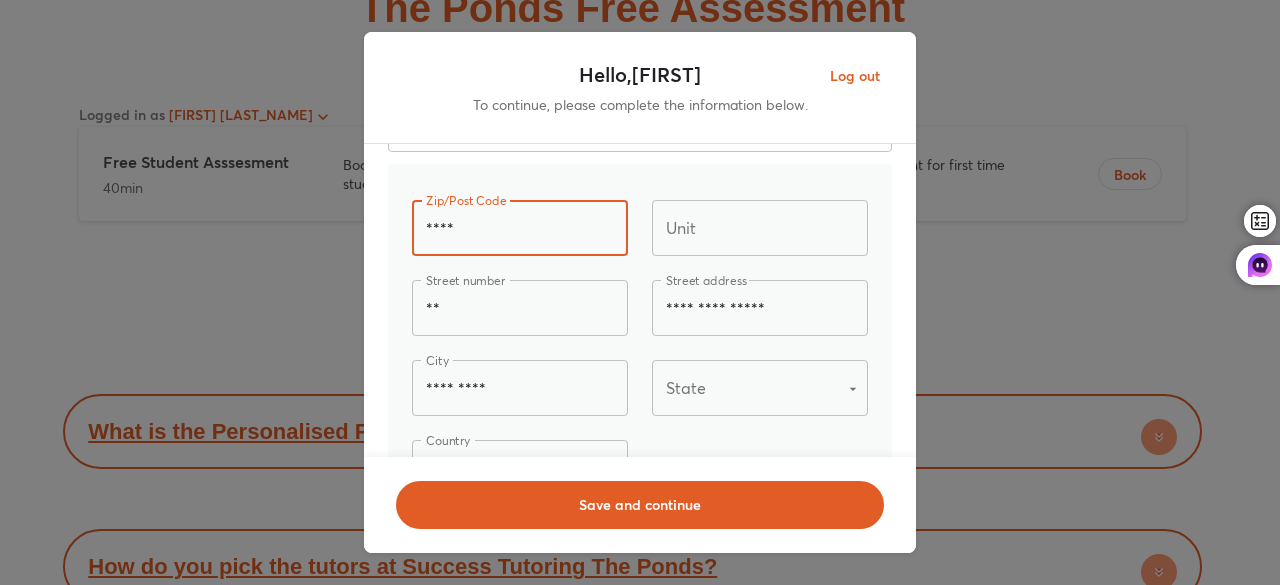 type 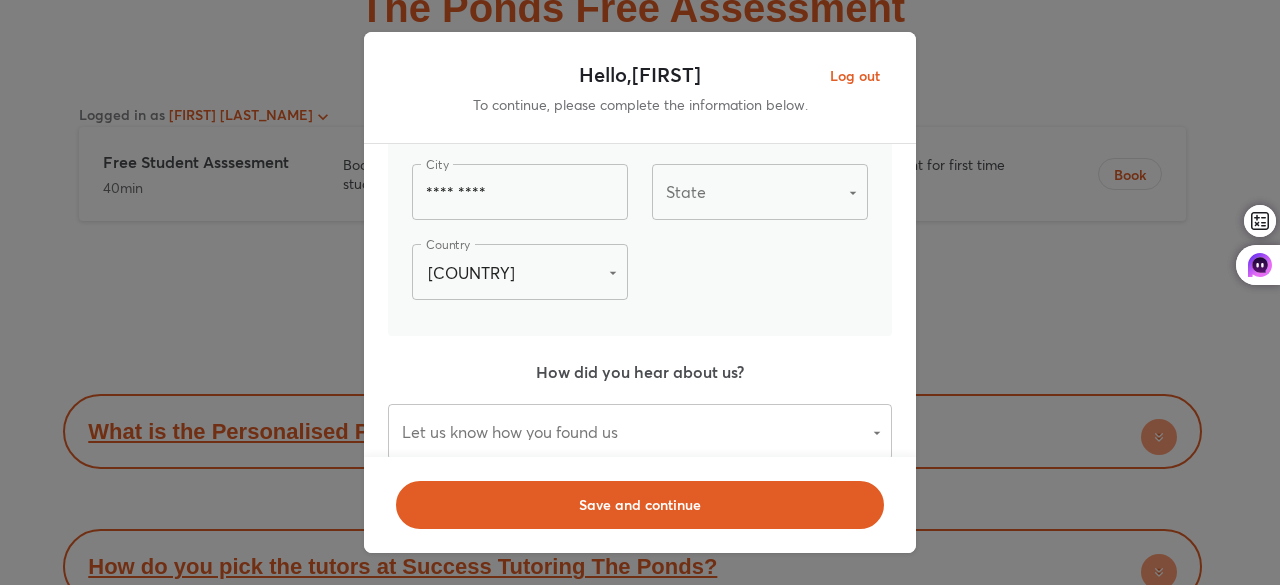 scroll, scrollTop: 300, scrollLeft: 0, axis: vertical 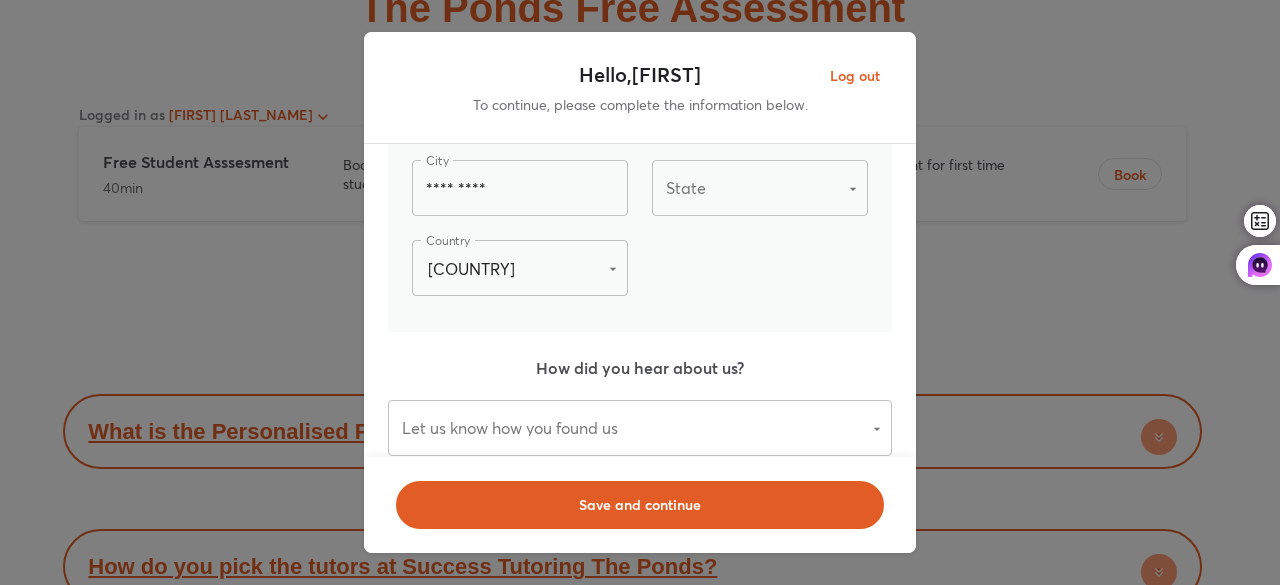 click on "​ State" at bounding box center [760, 188] 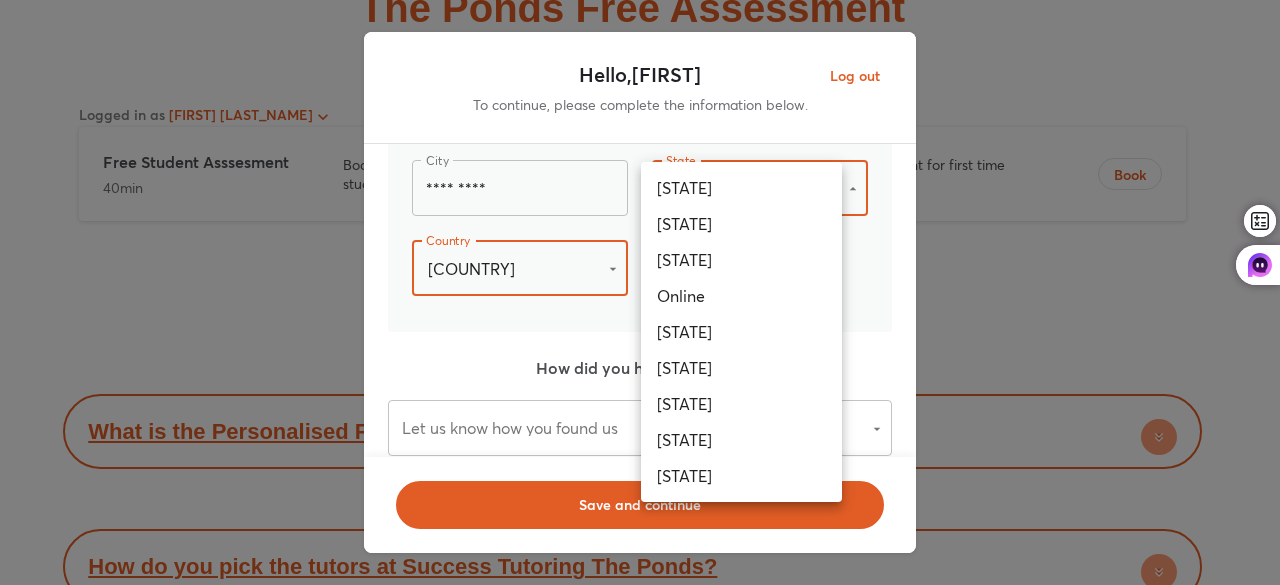 click on "[STATE]" at bounding box center [741, 224] 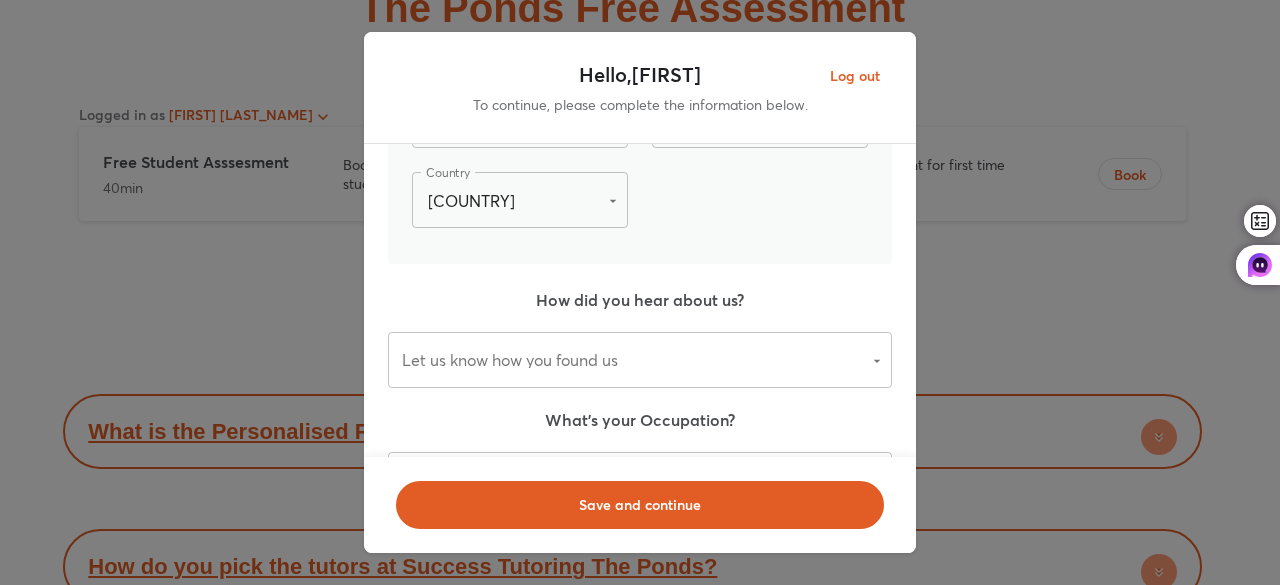 scroll, scrollTop: 400, scrollLeft: 0, axis: vertical 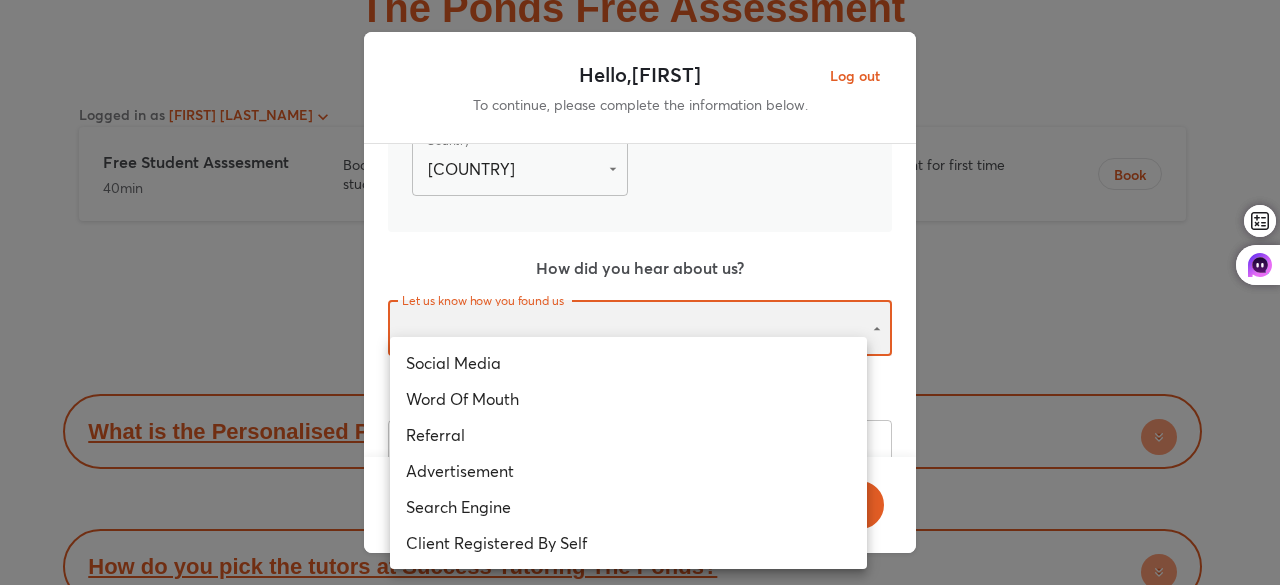 click on "​ Social Media Word Of Mouth Referral Advertisement Search Engine Client Registered By Self Let us know how you found us" at bounding box center (640, 328) 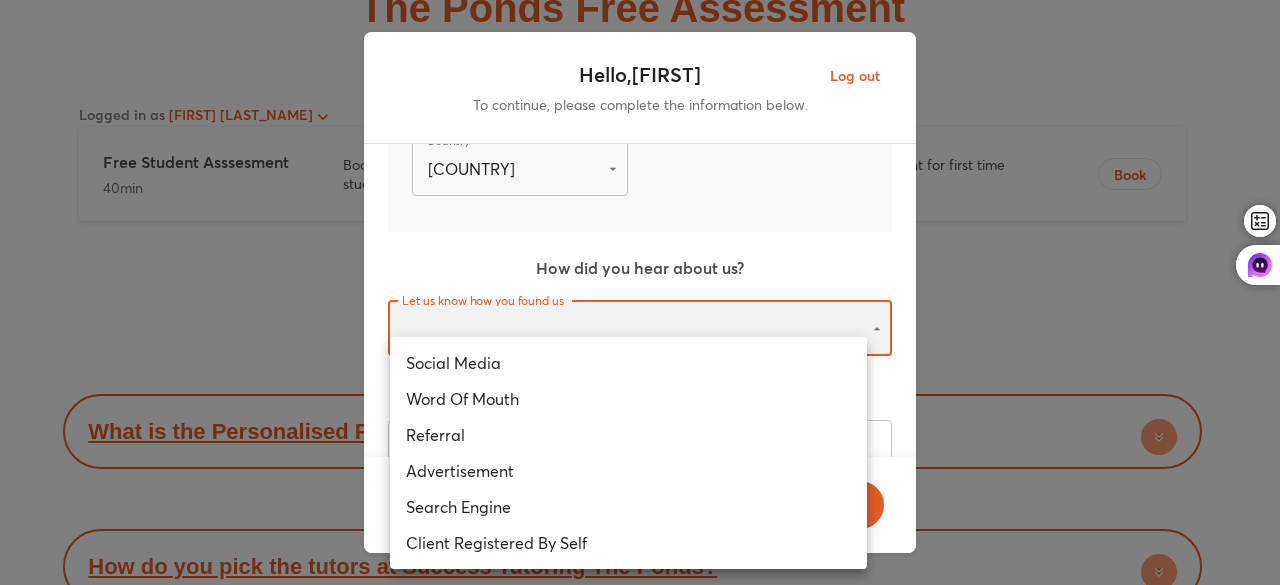 click on "Search Engine" at bounding box center (628, 507) 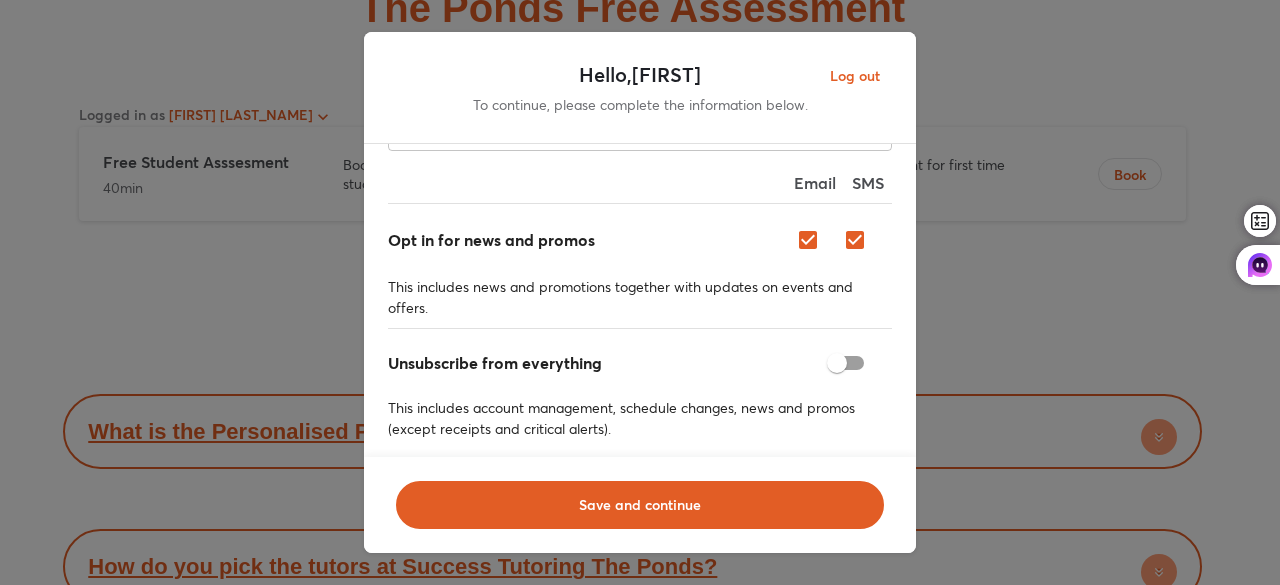 scroll, scrollTop: 750, scrollLeft: 0, axis: vertical 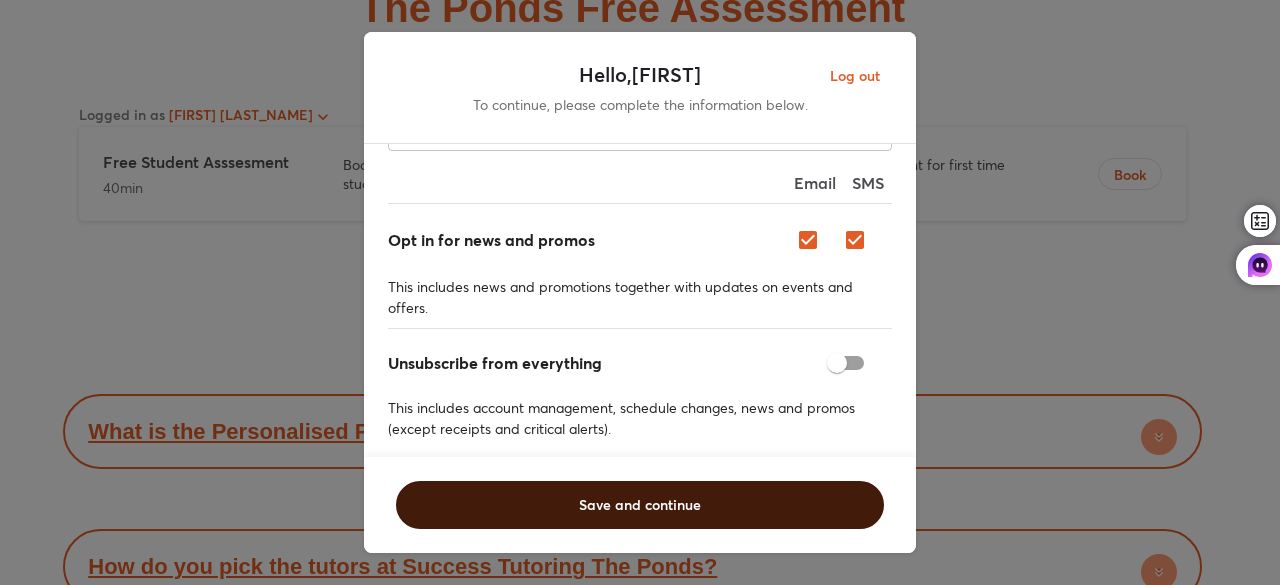 click on "Save and continue" at bounding box center [640, 505] 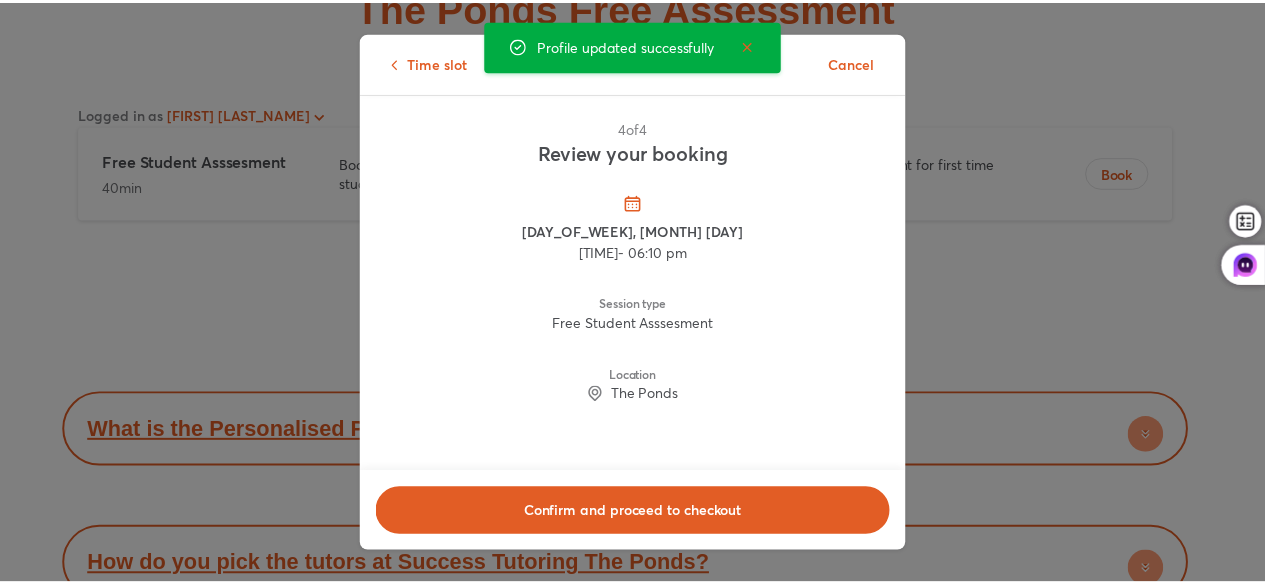 scroll, scrollTop: 9618, scrollLeft: 0, axis: vertical 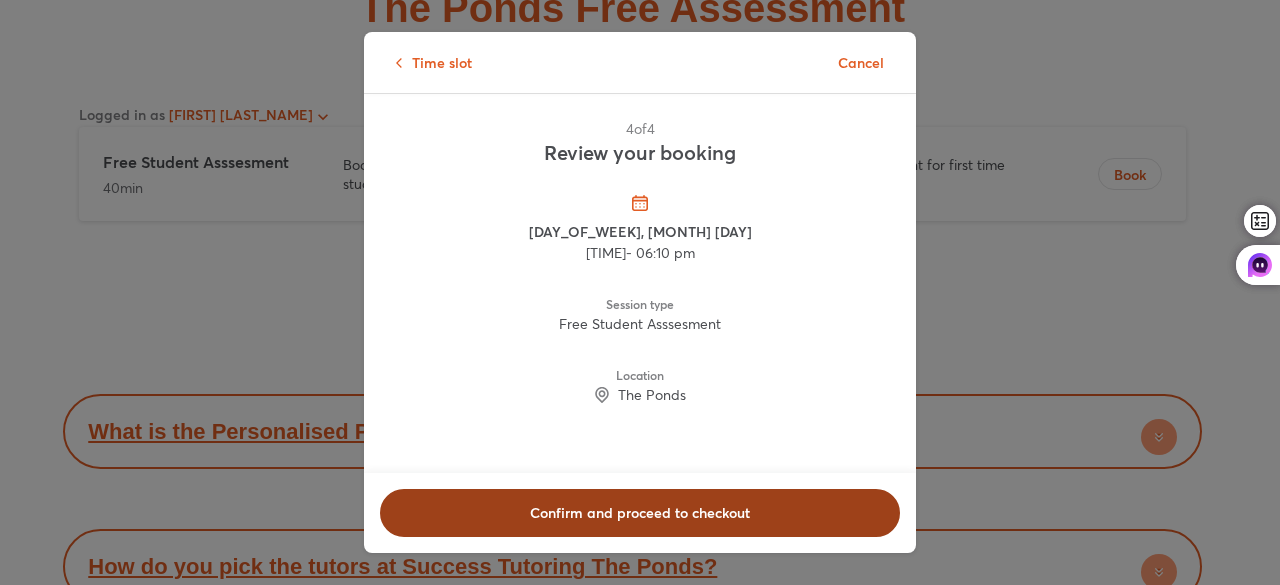 click on "Confirm and proceed to checkout" at bounding box center [640, 513] 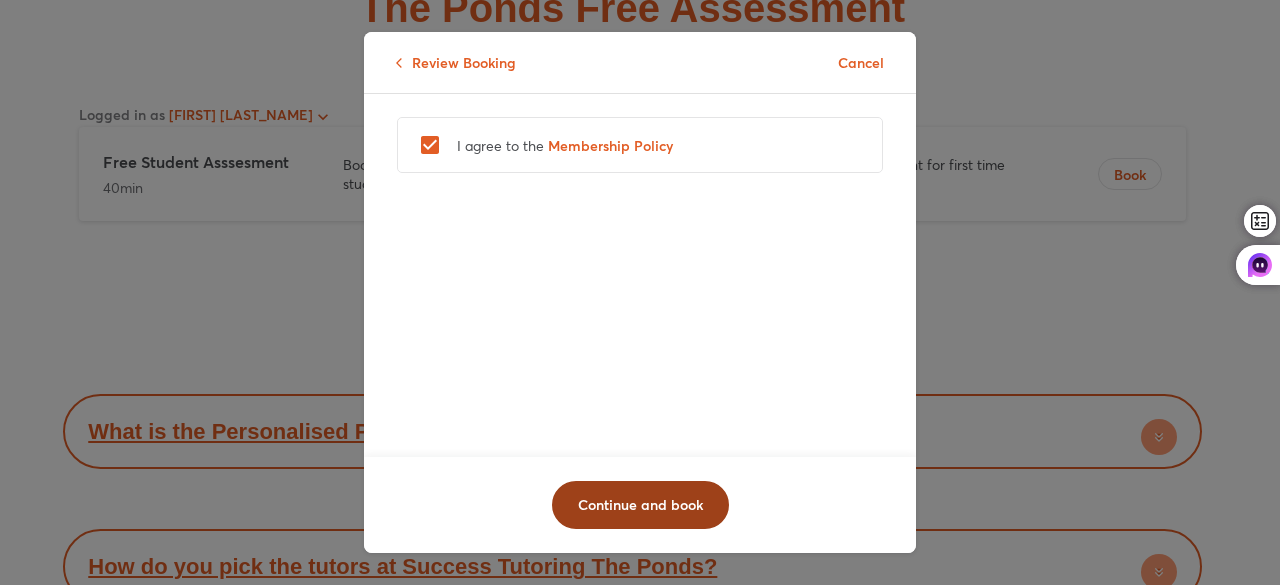 click on "Continue and book" at bounding box center [640, 505] 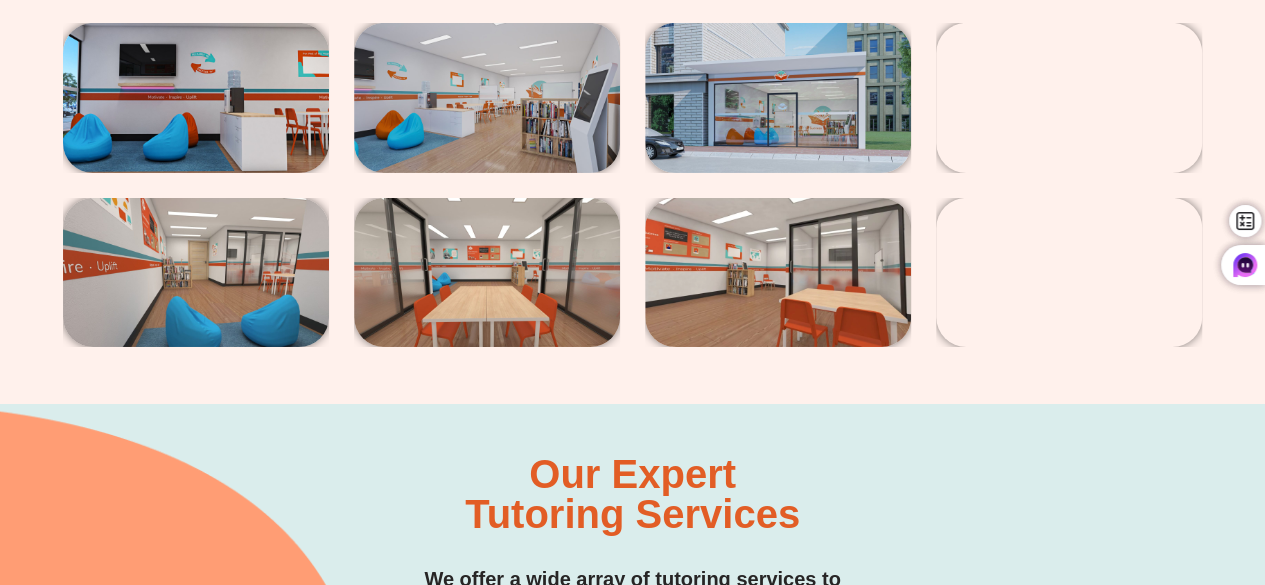 scroll, scrollTop: 3267, scrollLeft: 0, axis: vertical 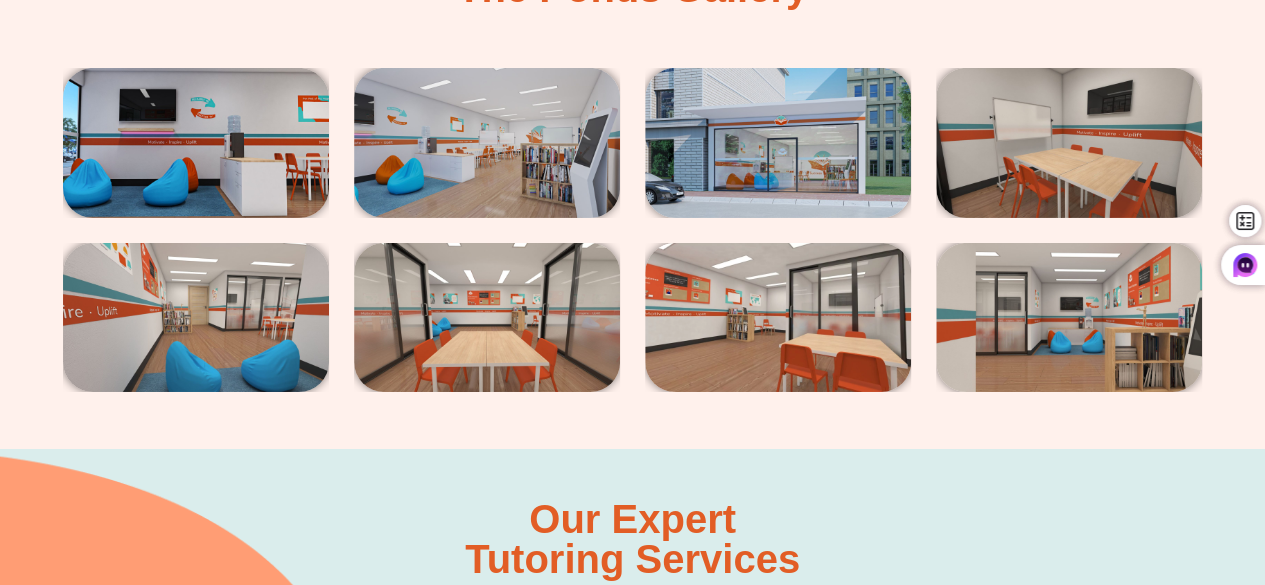 click at bounding box center (778, 143) 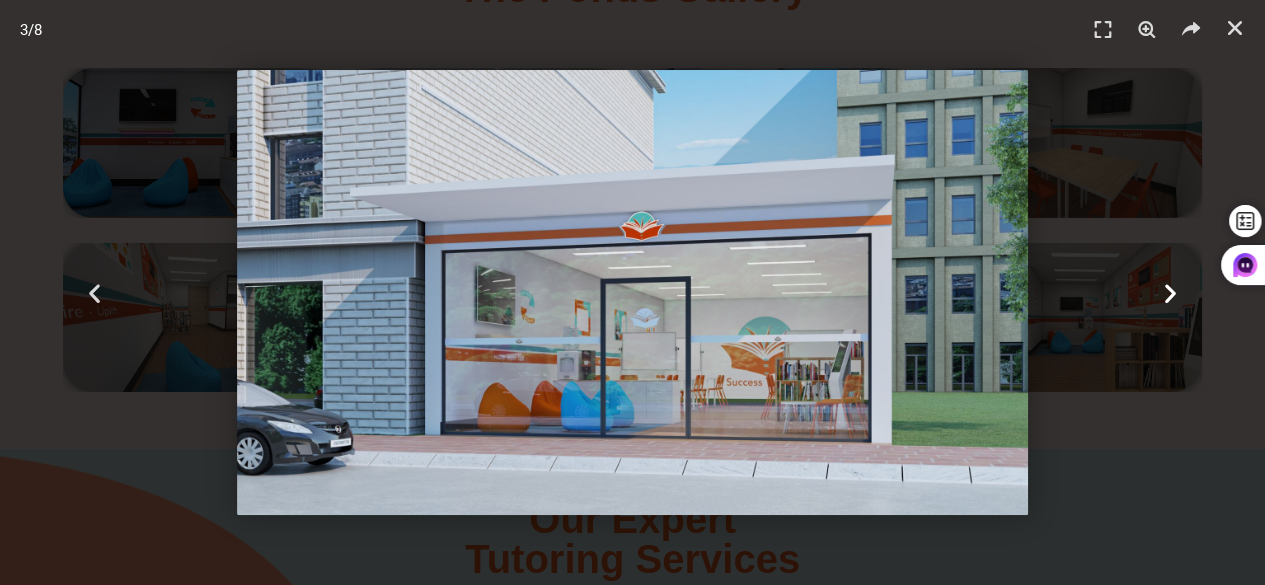 click on "Next" at bounding box center [1170, 292] 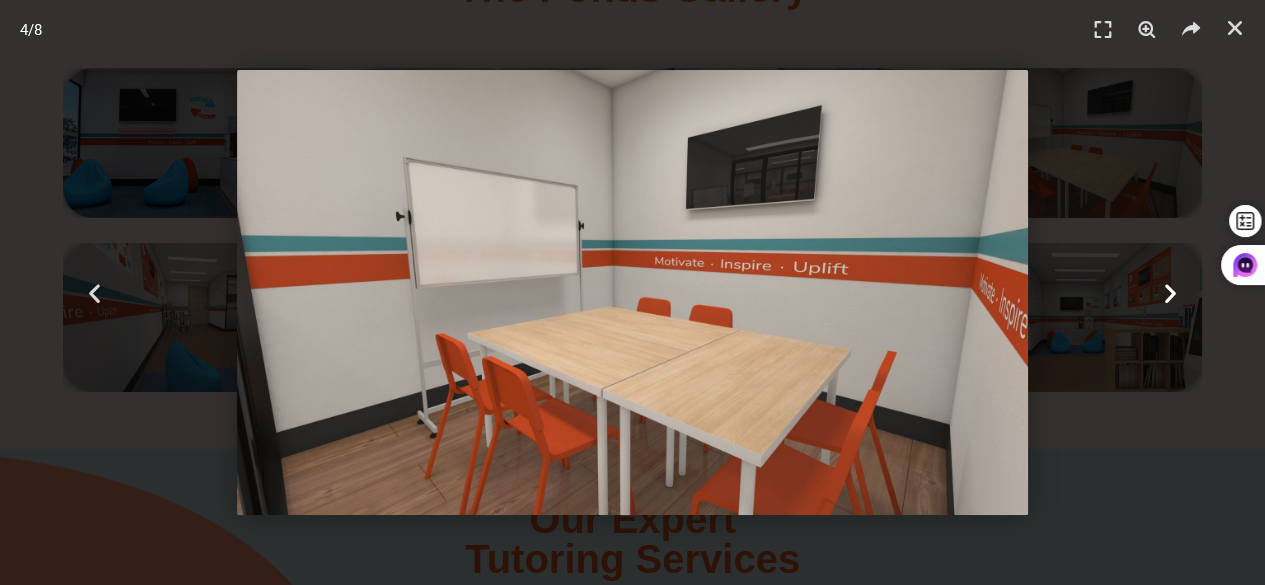 click on "Next" at bounding box center (1170, 292) 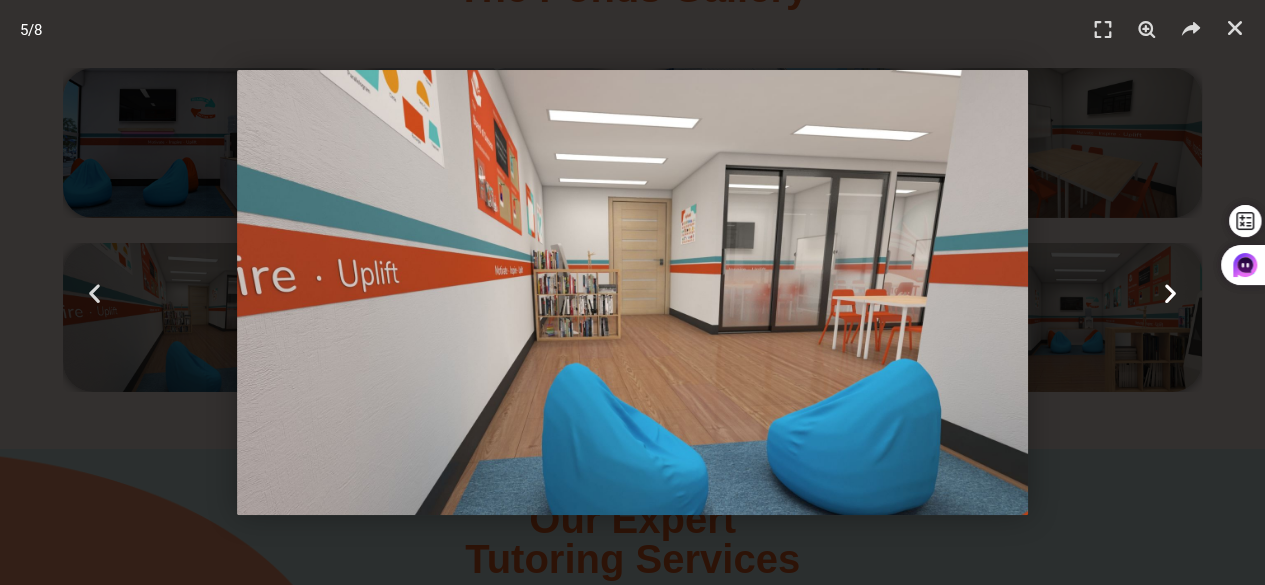 click on "Next" at bounding box center (1170, 292) 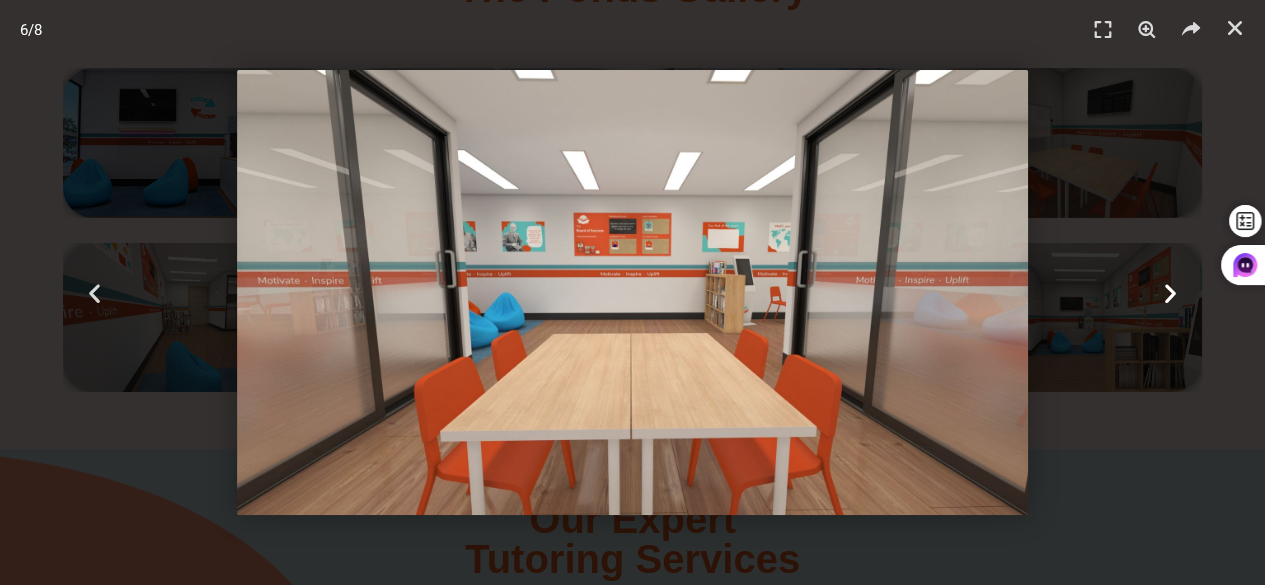 click on "Next" at bounding box center [1170, 292] 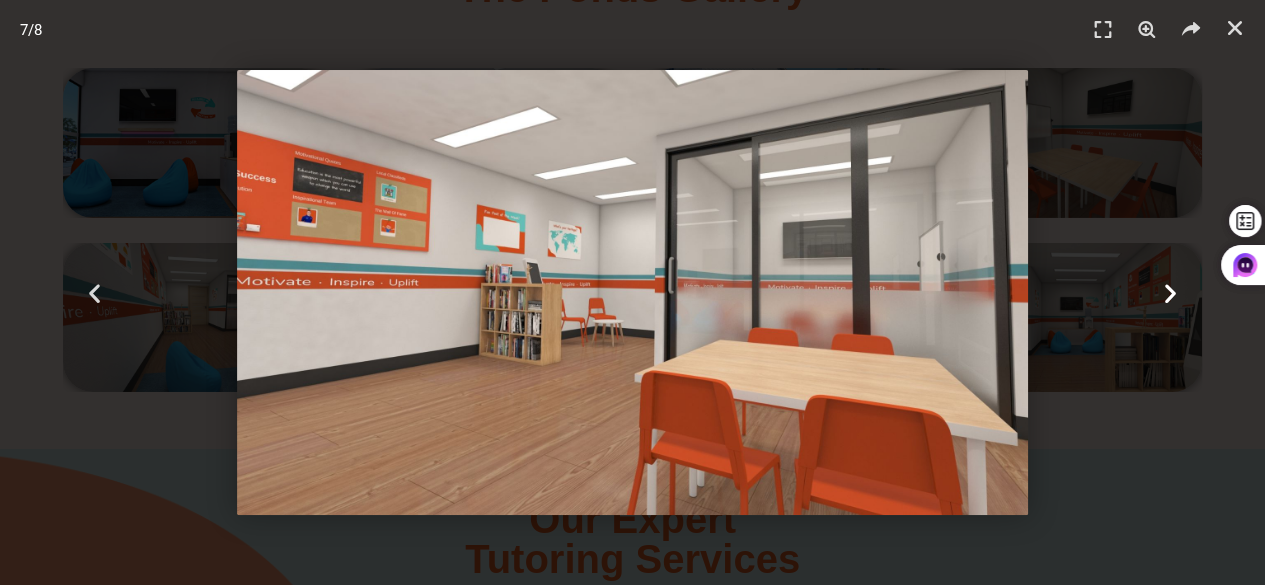 click on "Next" at bounding box center (1170, 292) 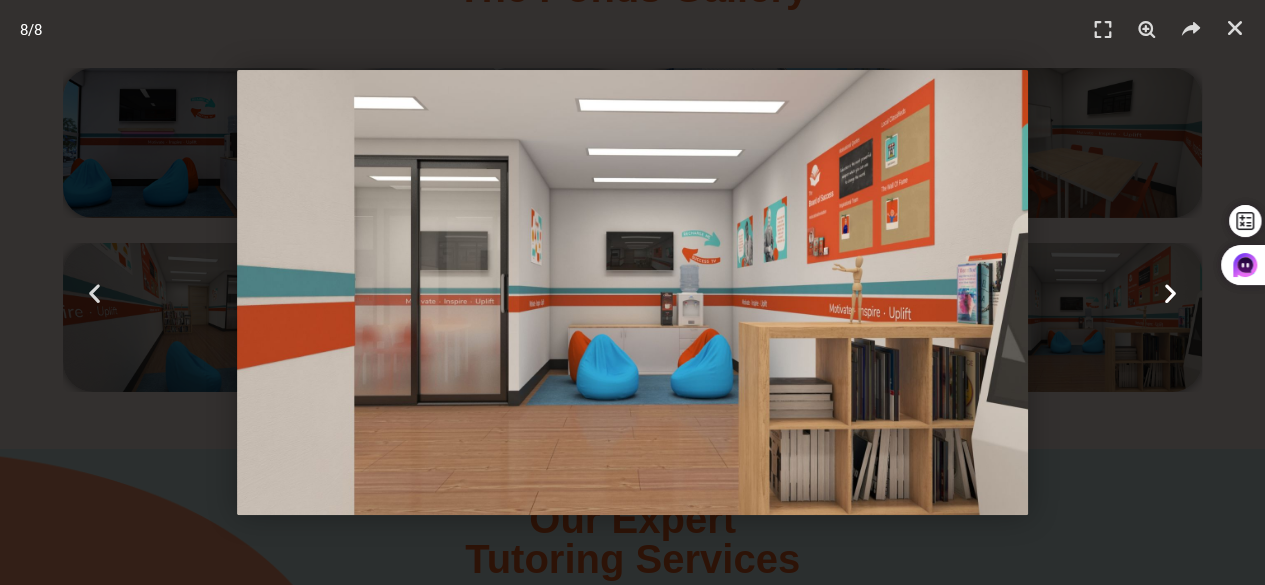 click on "Next" at bounding box center [1170, 292] 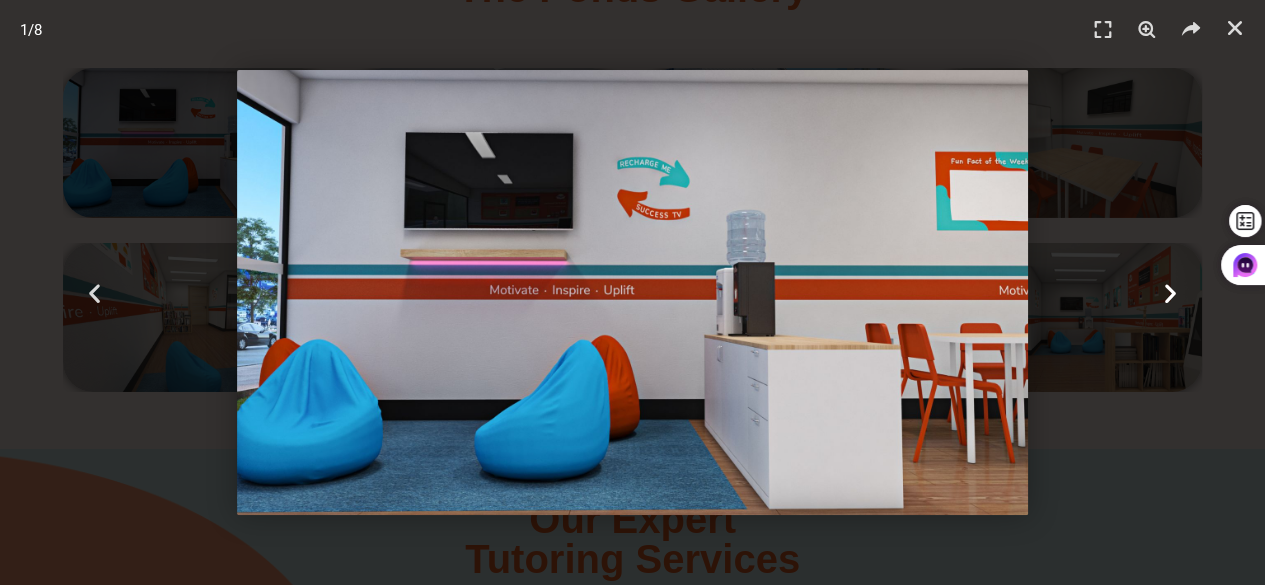 click on "Next" at bounding box center (1170, 292) 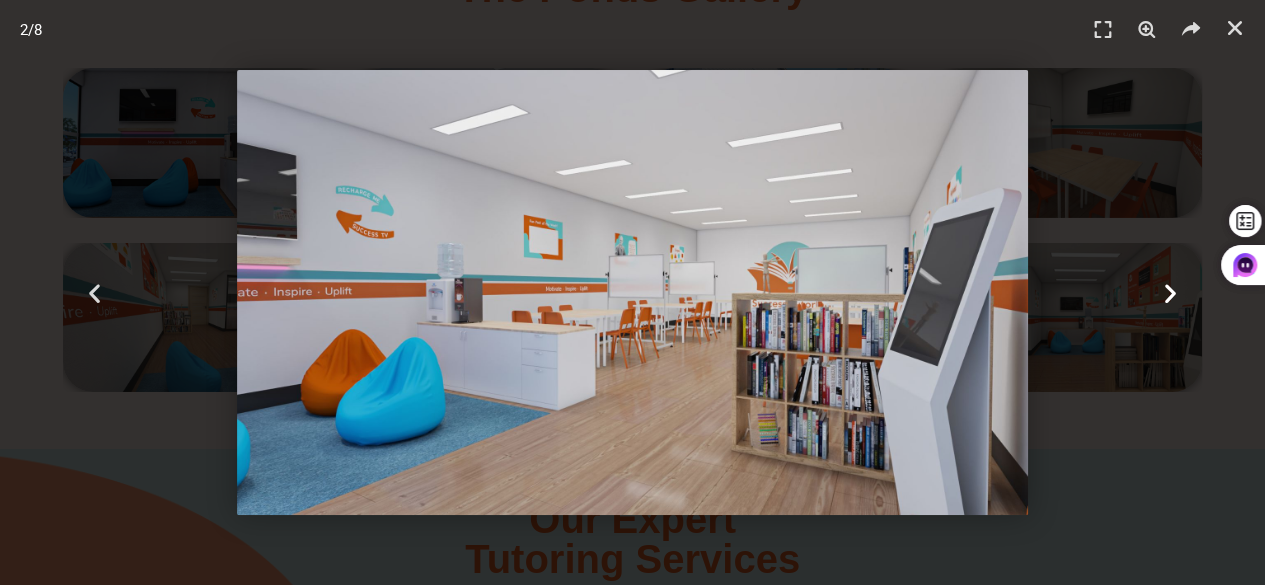 click on "Next" at bounding box center (1170, 292) 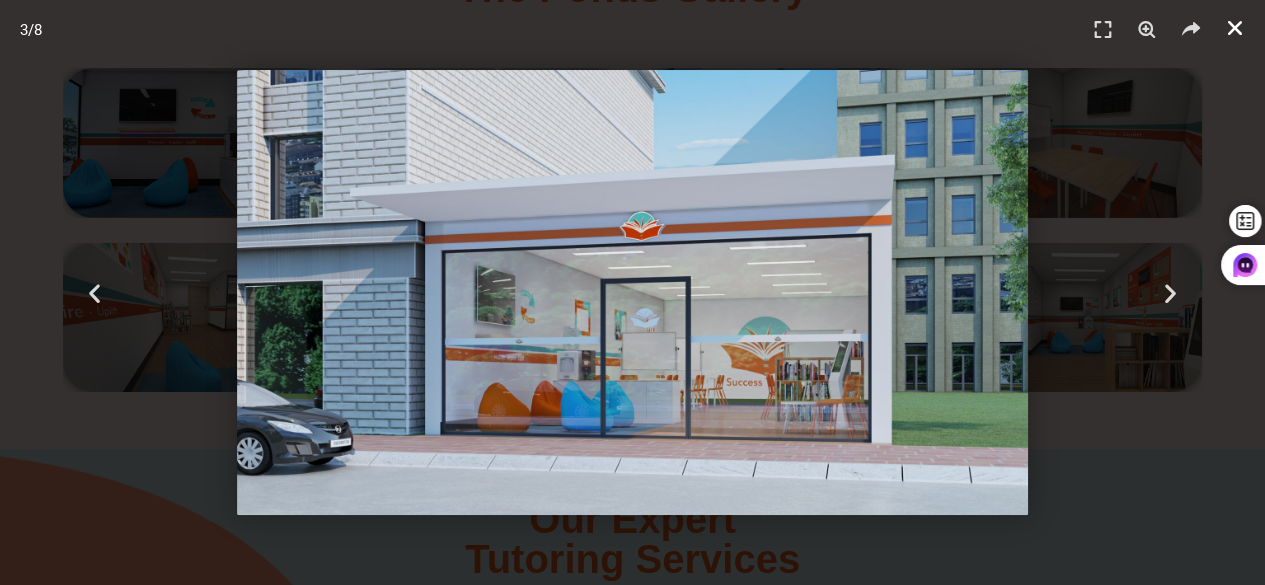 click at bounding box center [1235, 28] 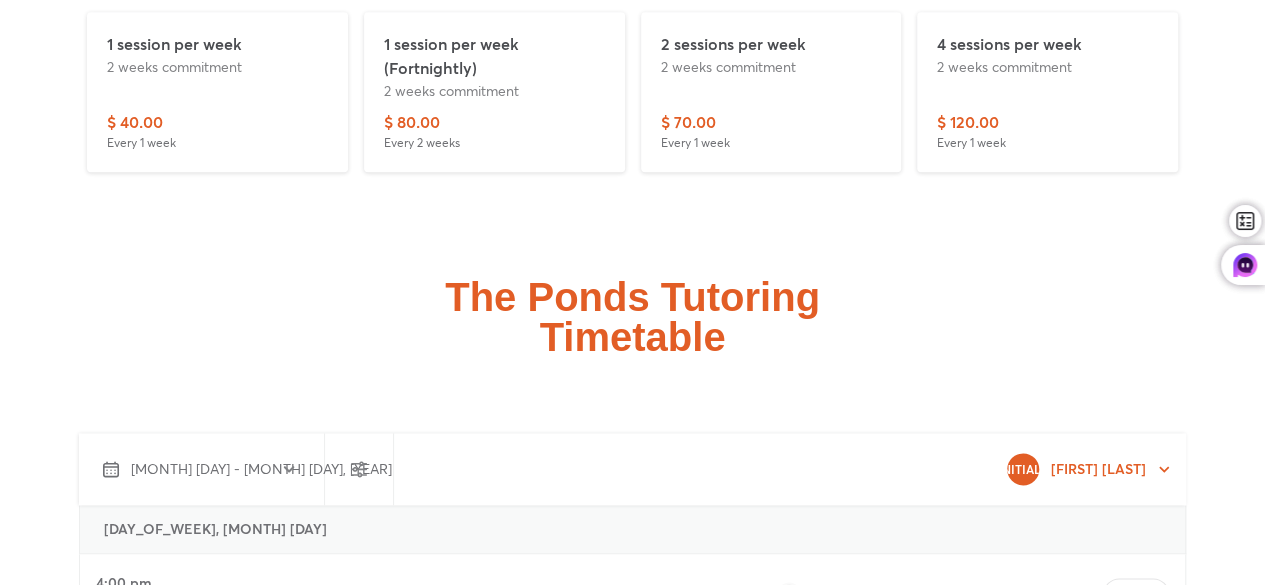scroll, scrollTop: 4767, scrollLeft: 0, axis: vertical 